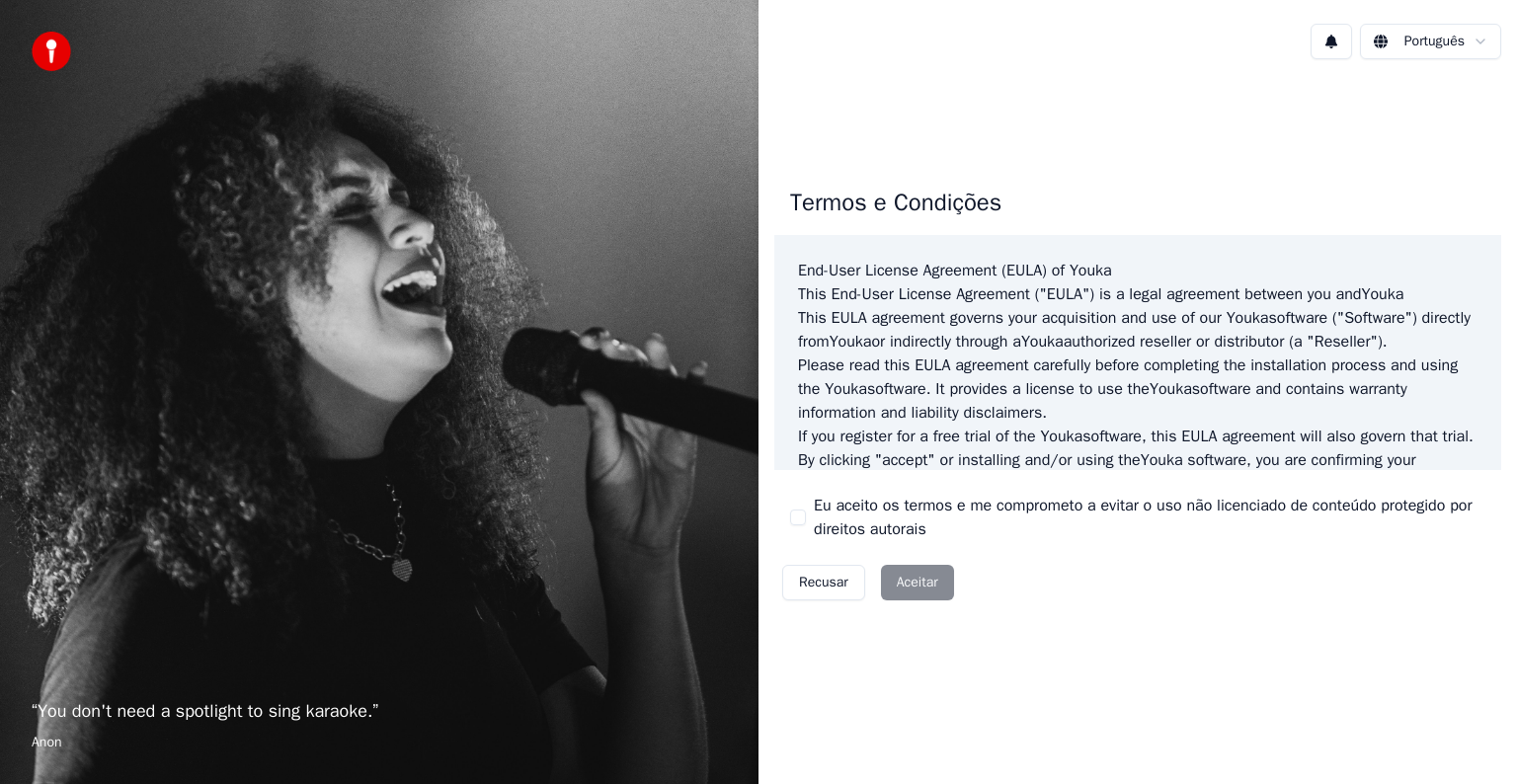 scroll, scrollTop: 0, scrollLeft: 0, axis: both 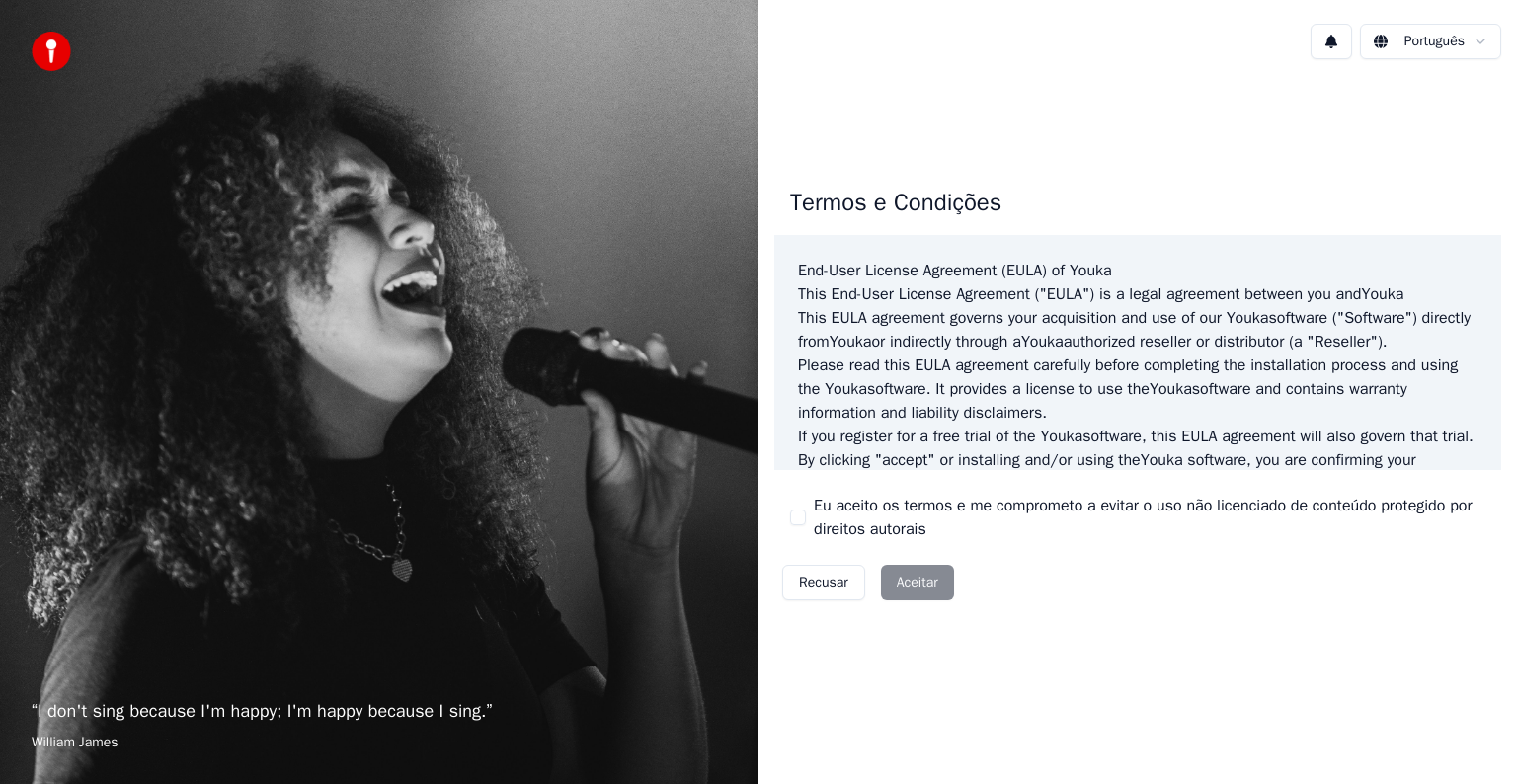click on "Eu aceito os termos e me comprometo a evitar o uso não licenciado de conteúdo protegido por direitos autorais" at bounding box center (798, 517) 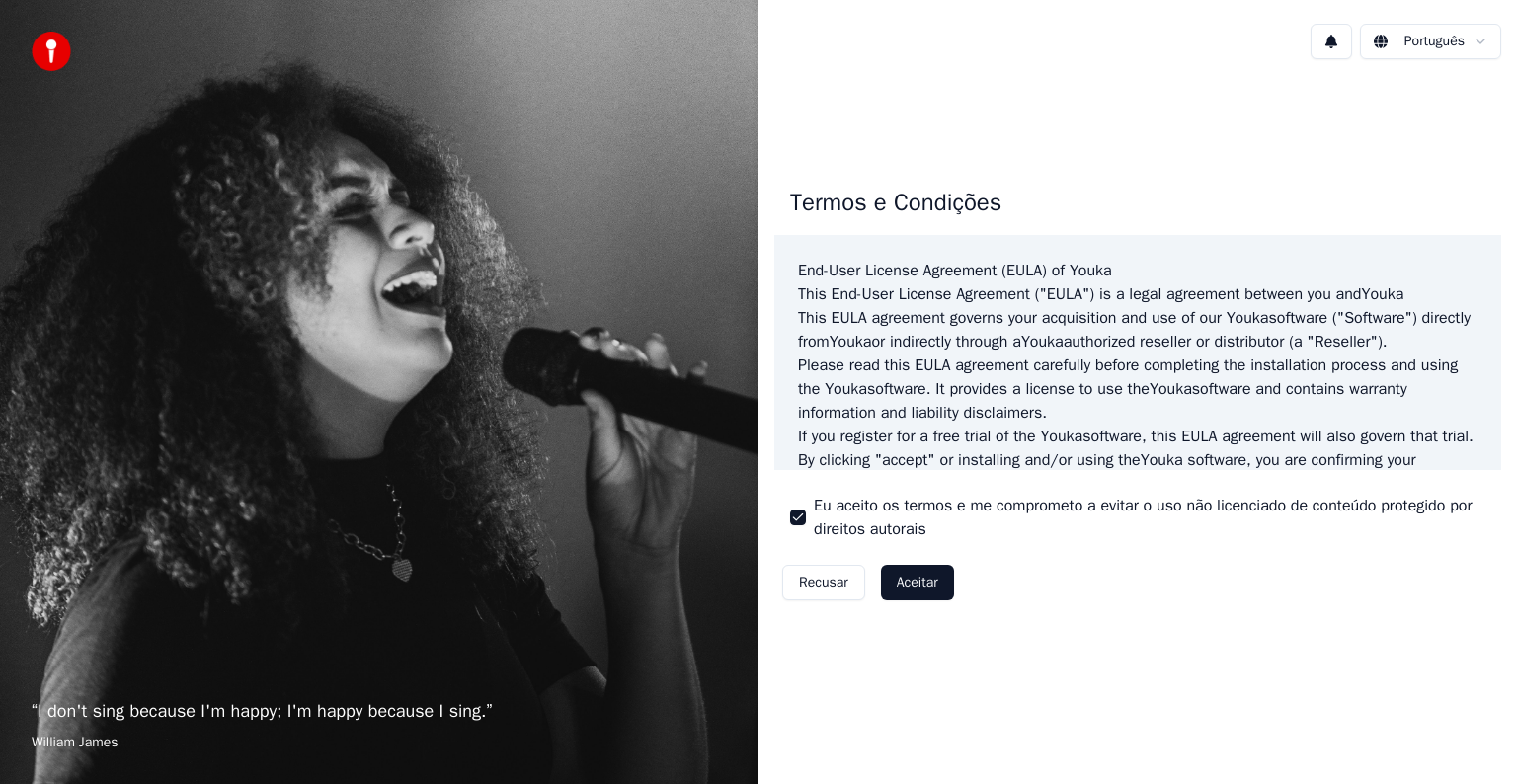 click on "Eu aceito os termos e me comprometo a evitar o uso não licenciado de conteúdo protegido por direitos autorais" at bounding box center [798, 517] 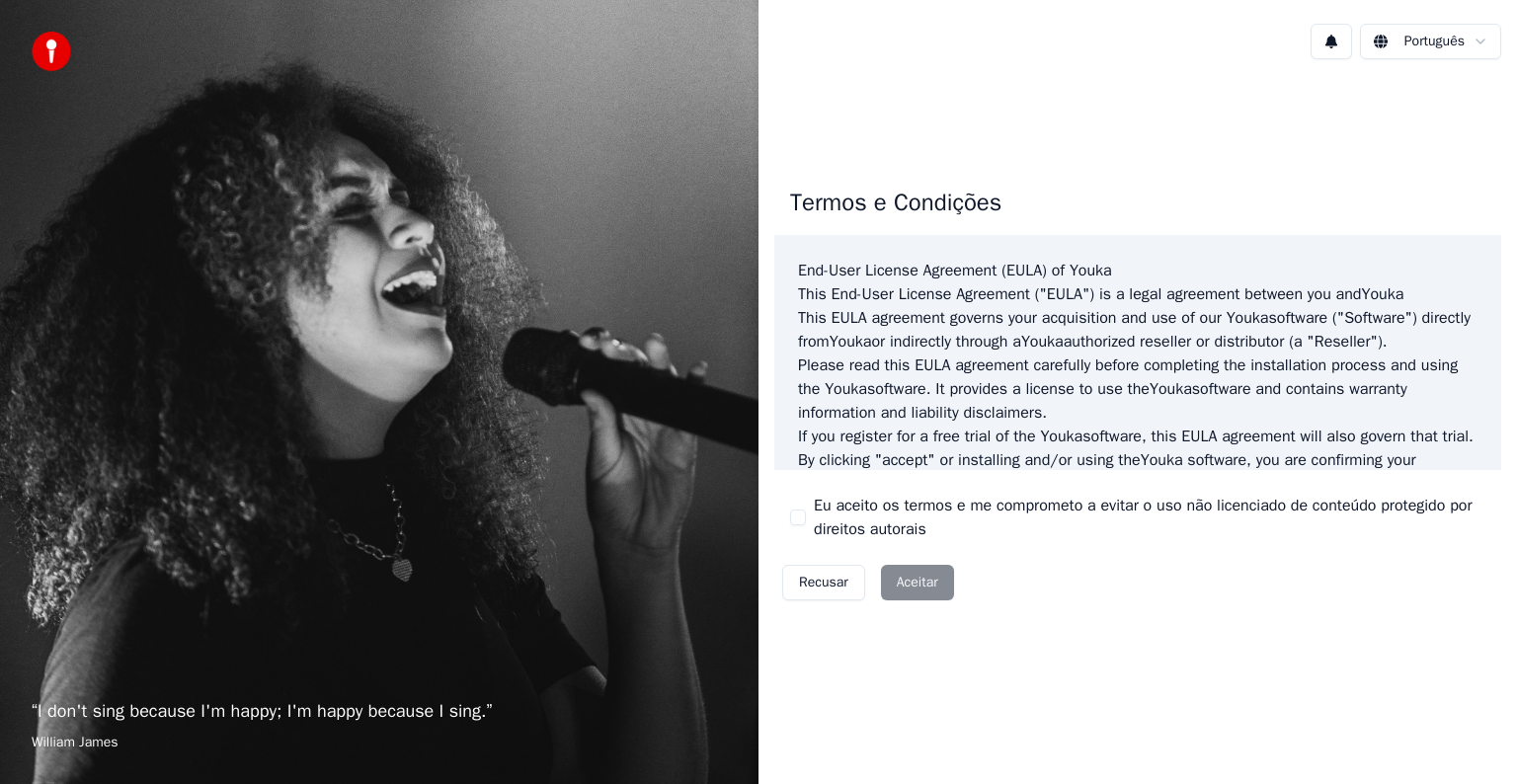 click on "Eu aceito os termos e me comprometo a evitar o uso não licenciado de conteúdo protegido por direitos autorais" at bounding box center (798, 517) 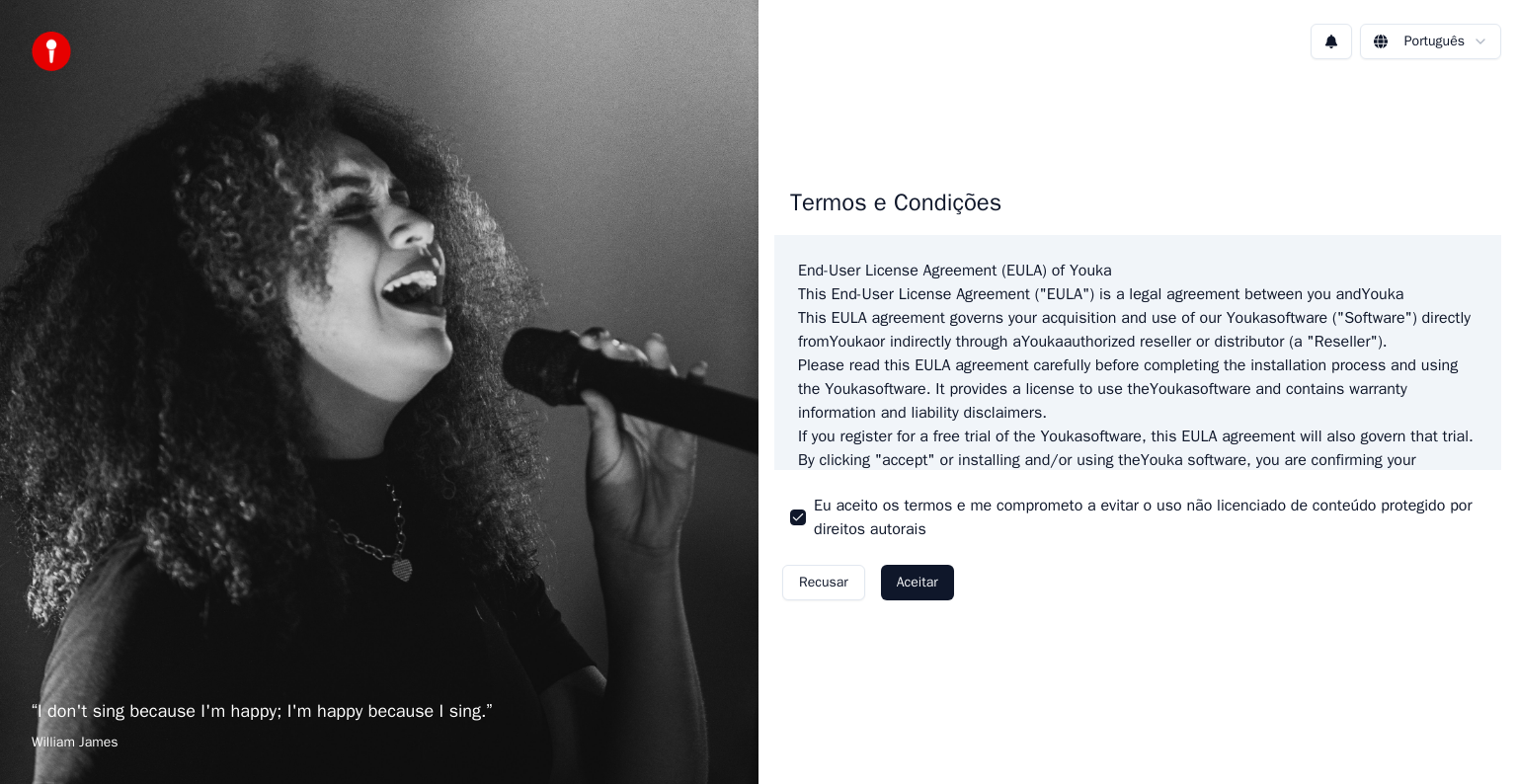 click on "Aceitar" at bounding box center [918, 583] 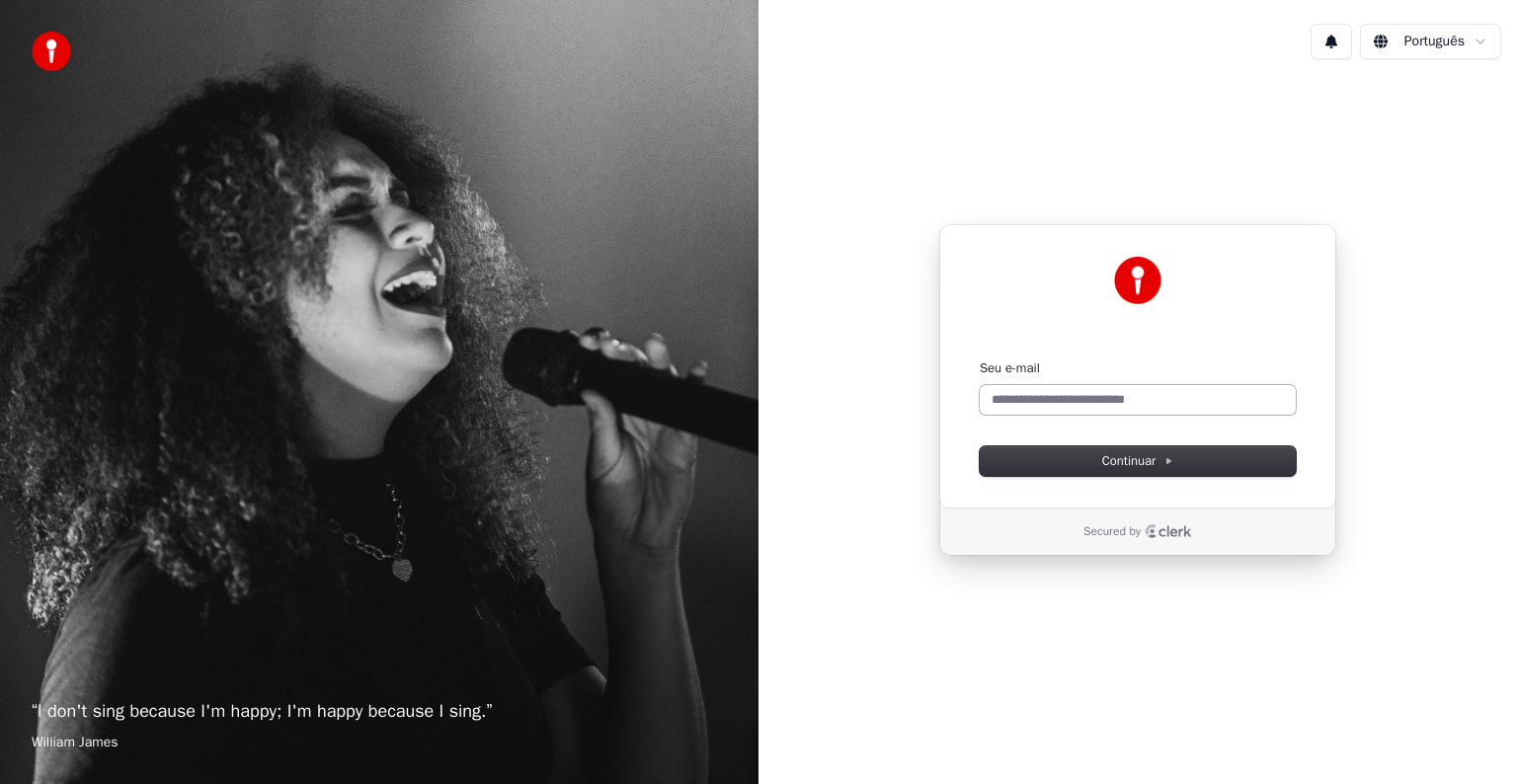click on "Seu [EMAIL] Continuar" at bounding box center (1138, 418) 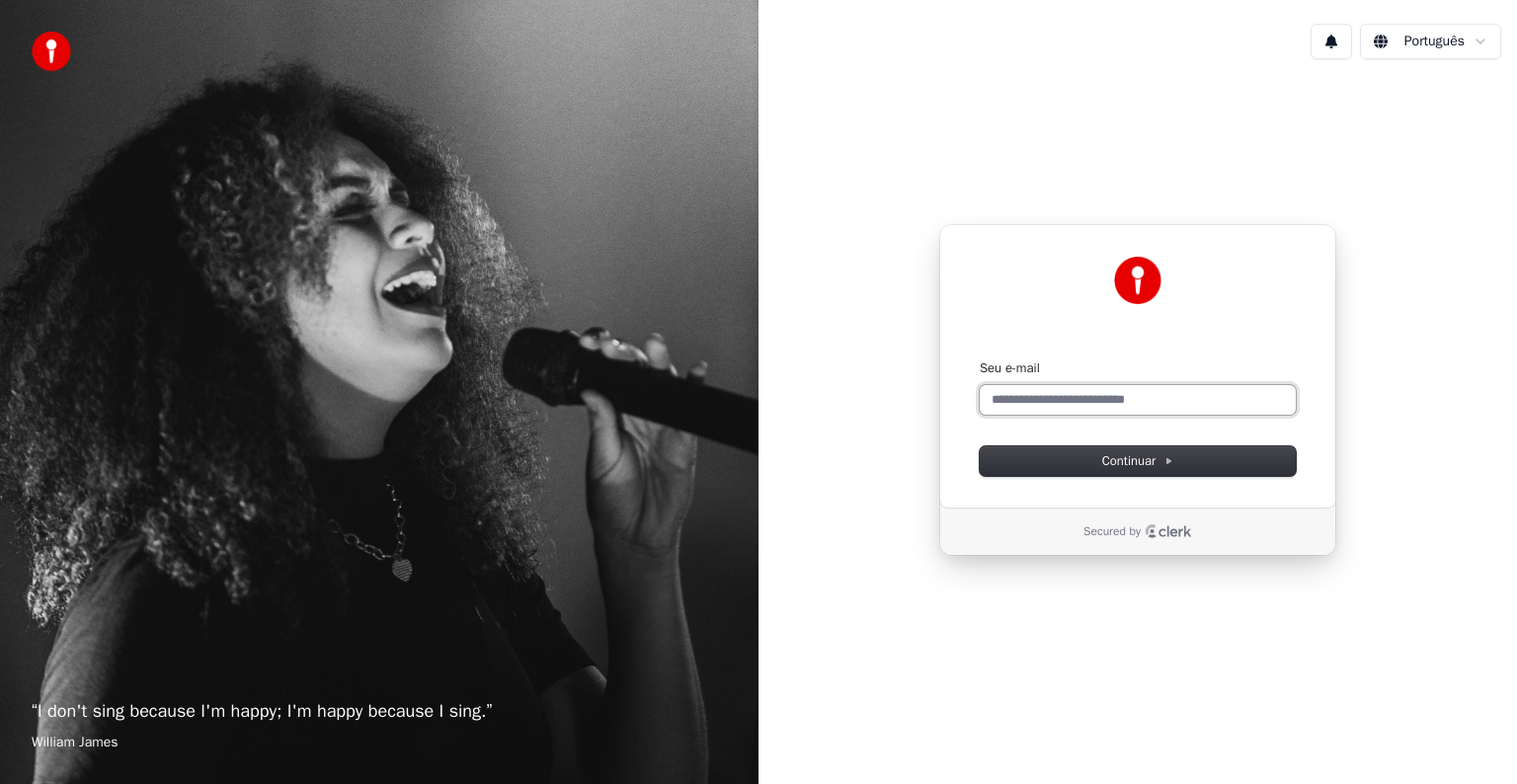 click on "Seu e-mail" at bounding box center (1138, 400) 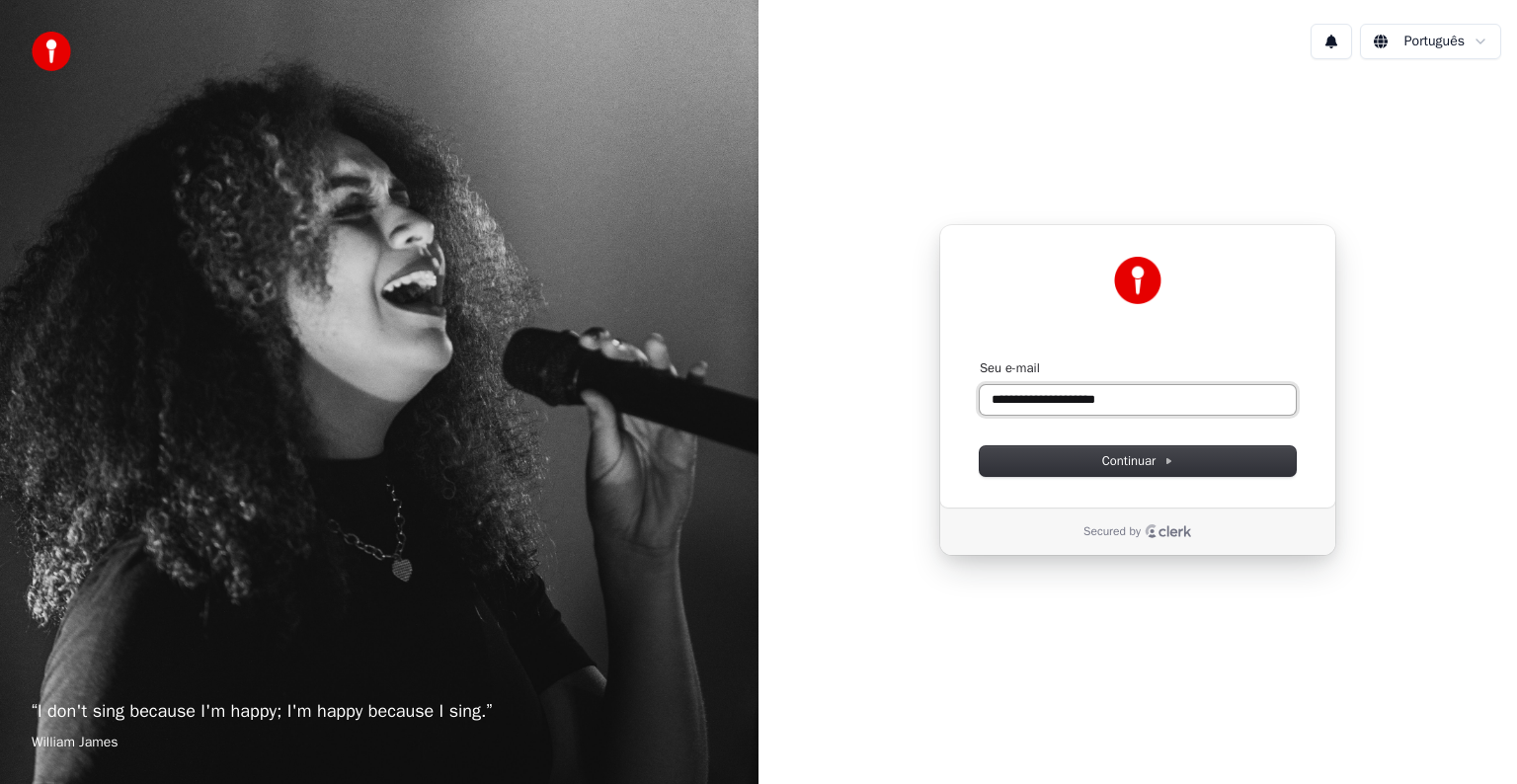 click at bounding box center (980, 359) 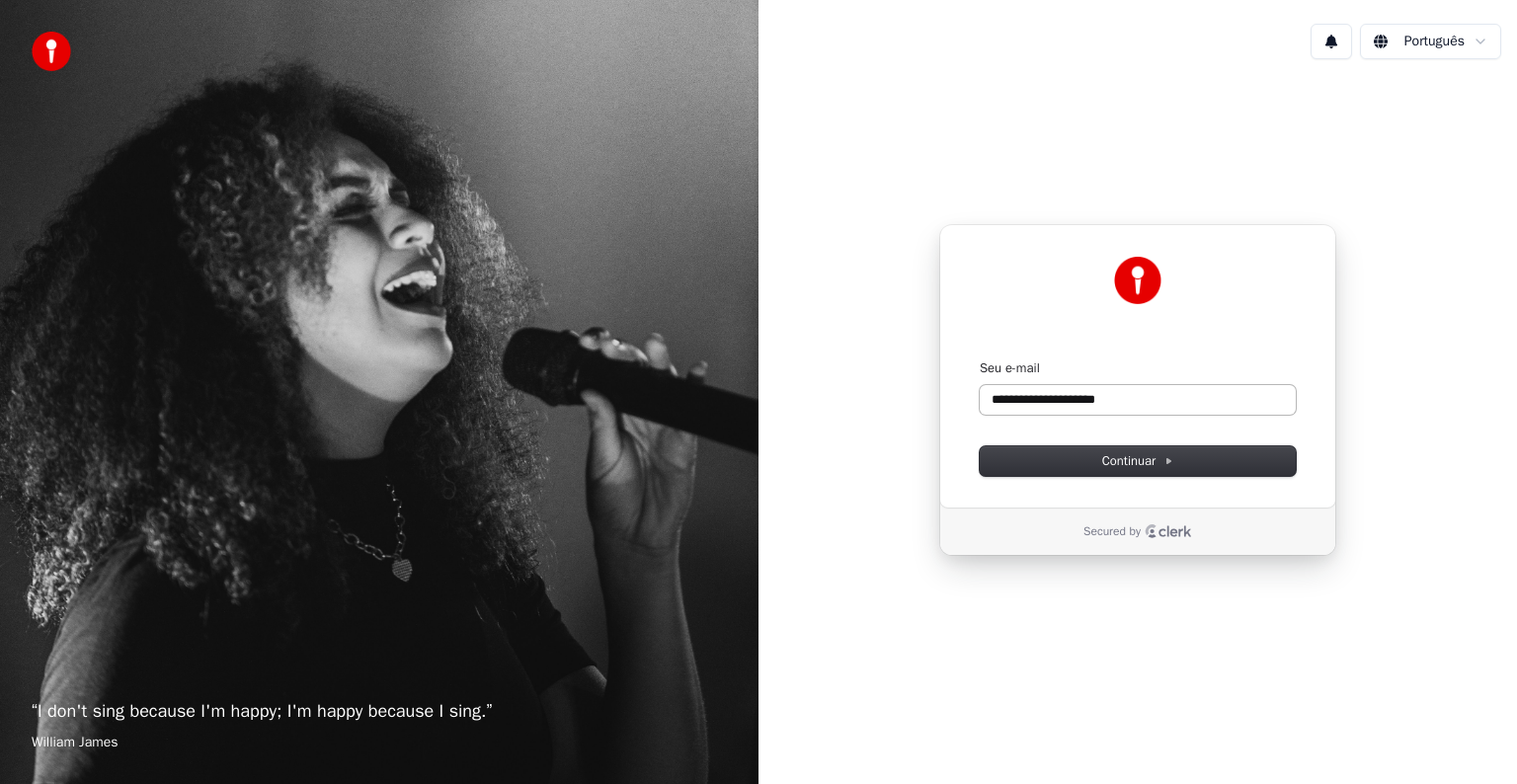 type on "**********" 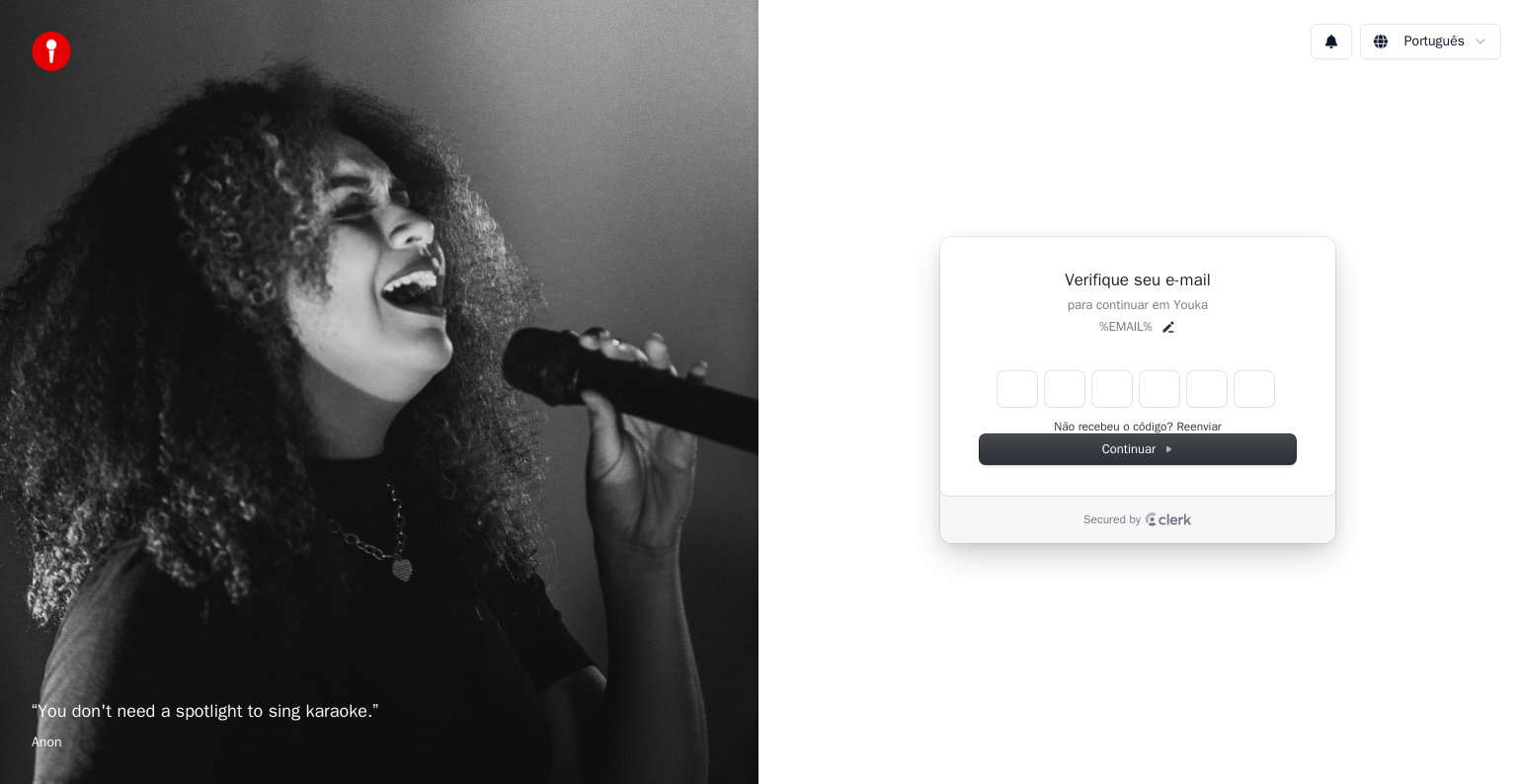 type on "******" 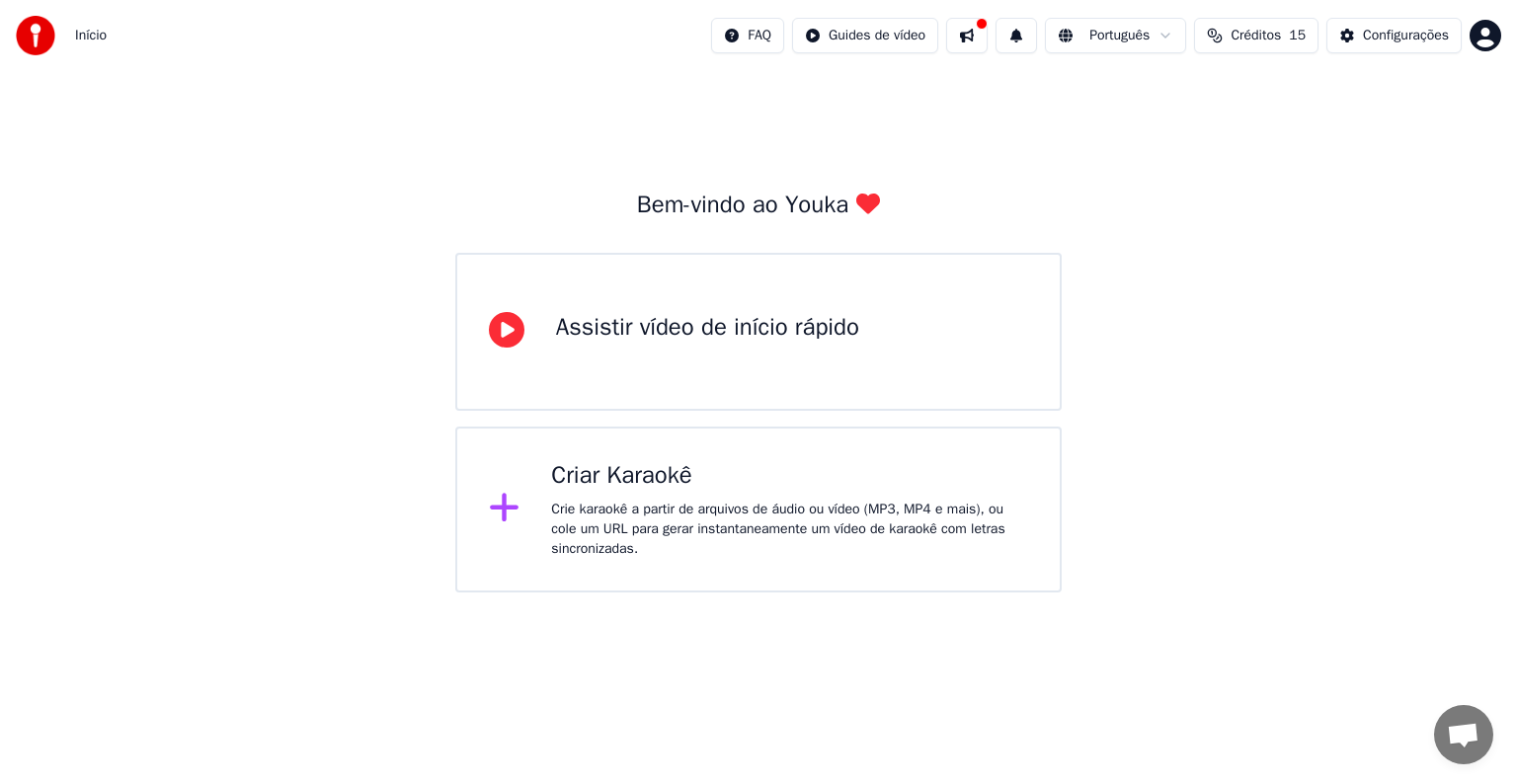 click on "Assistir vídeo de início rápido" at bounding box center (707, 332) 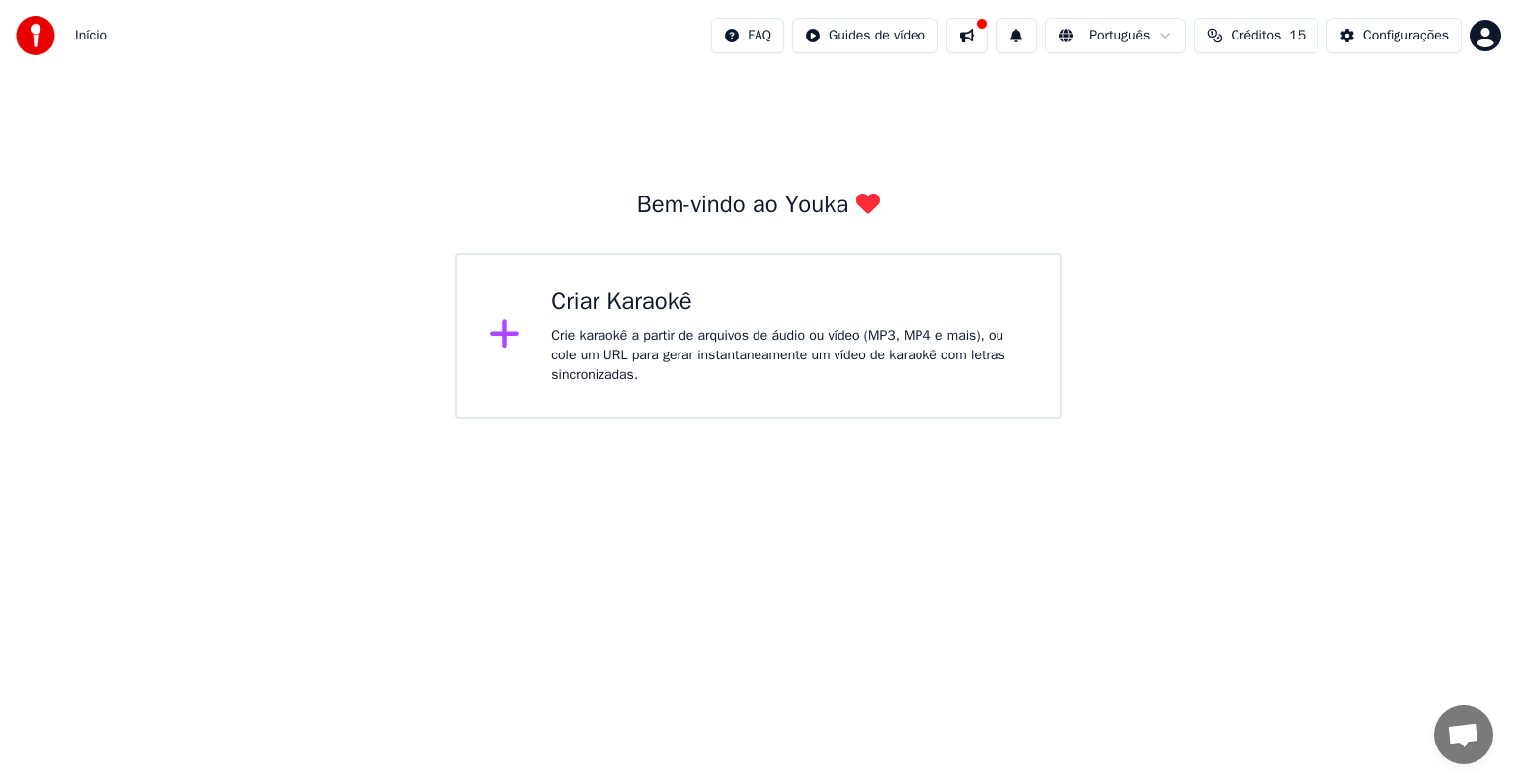 click on "Crie karaokê a partir de arquivos de áudio ou vídeo (MP3, MP4 e mais), ou cole um URL para gerar instantaneamente um vídeo de karaokê com letras sincronizadas." at bounding box center [789, 355] 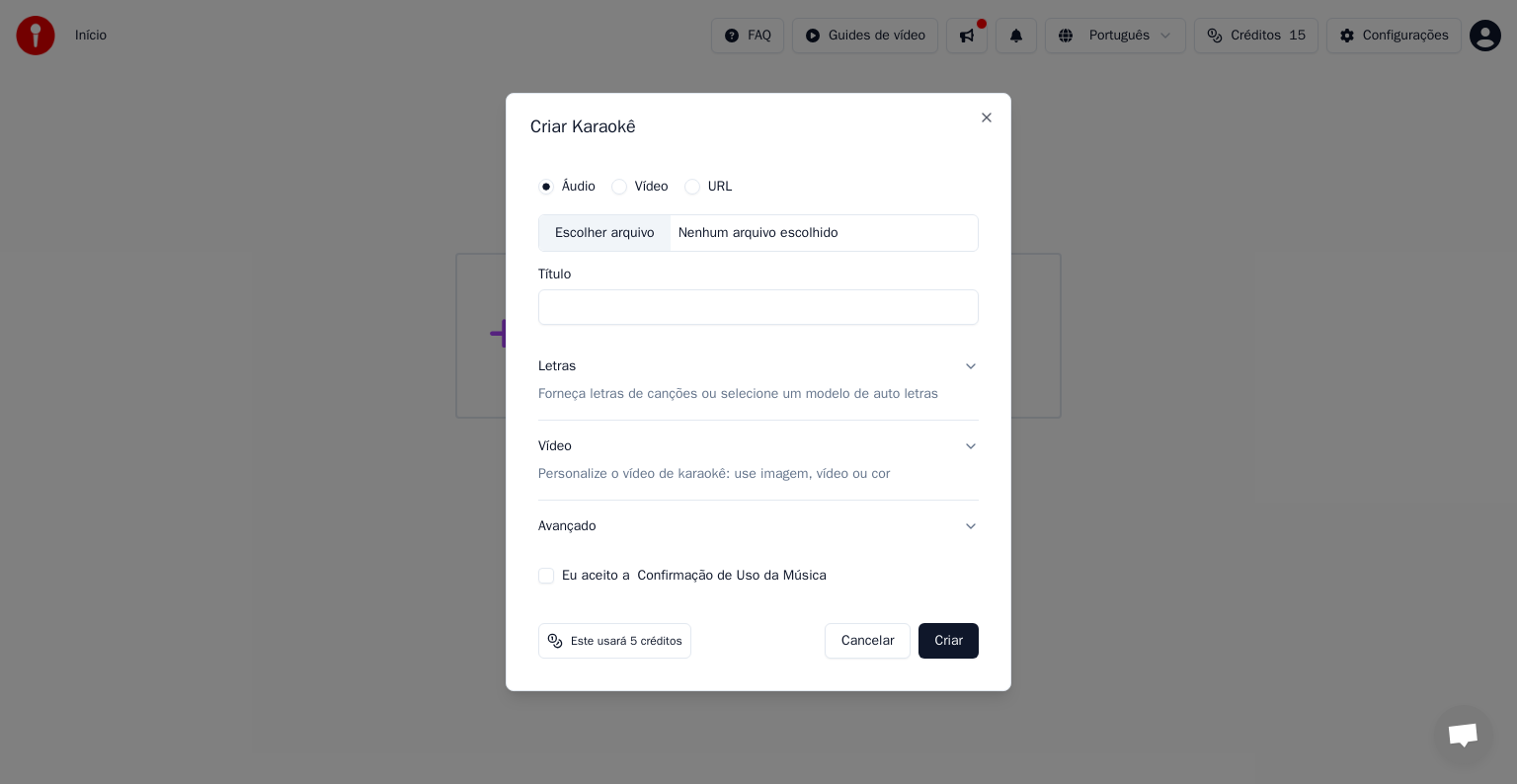 click on "URL" at bounding box center (720, 187) 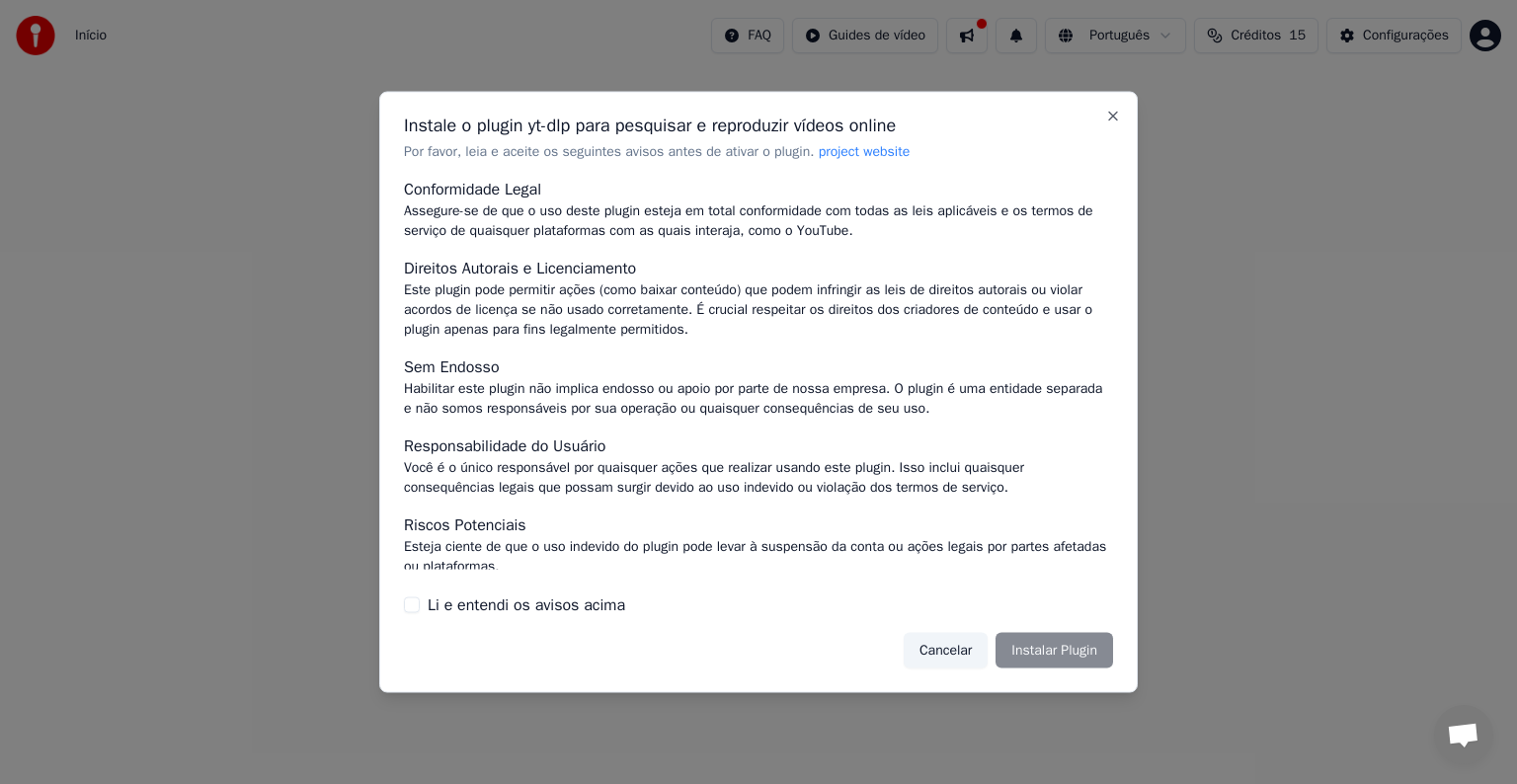 click on "Instale o plugin yt-dlp para pesquisar e reproduzir vídeos online Por favor, leia e aceite os seguintes avisos antes de ativar o plugin.   project website Conformidade Legal Assegure-se de que o uso deste plugin esteja em total conformidade com todas as leis aplicáveis e os termos de serviço de quaisquer plataformas com as quais interaja, como o YouTube. Direitos Autorais e Licenciamento Este plugin pode permitir ações (como baixar conteúdo) que podem infringir as leis de direitos autorais ou violar acordos de licença se não usado corretamente. É crucial respeitar os direitos dos criadores de conteúdo e usar o plugin apenas para fins legalmente permitidos. Sem Endosso Habilitar este plugin não implica endosso ou apoio por parte de nossa empresa. O plugin é uma entidade separada e não somos responsáveis por sua operação ou quaisquer consequências de seu uso. Responsabilidade do Usuário Riscos Potenciais Consentimento Informado Li e entendi os avisos acima Cancelar Instalar Plugin Close" at bounding box center (758, 392) 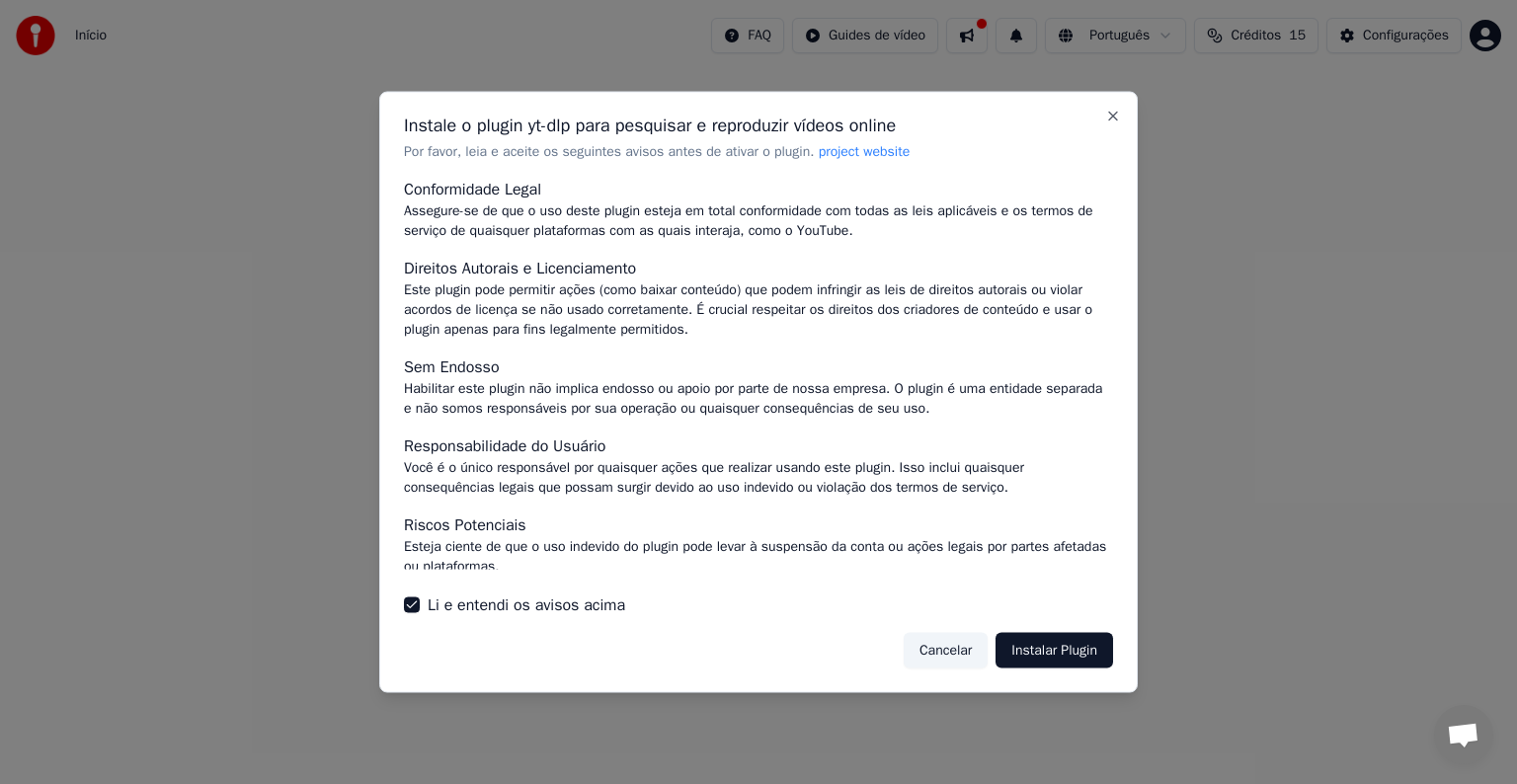 click on "Instalar Plugin" at bounding box center [1054, 650] 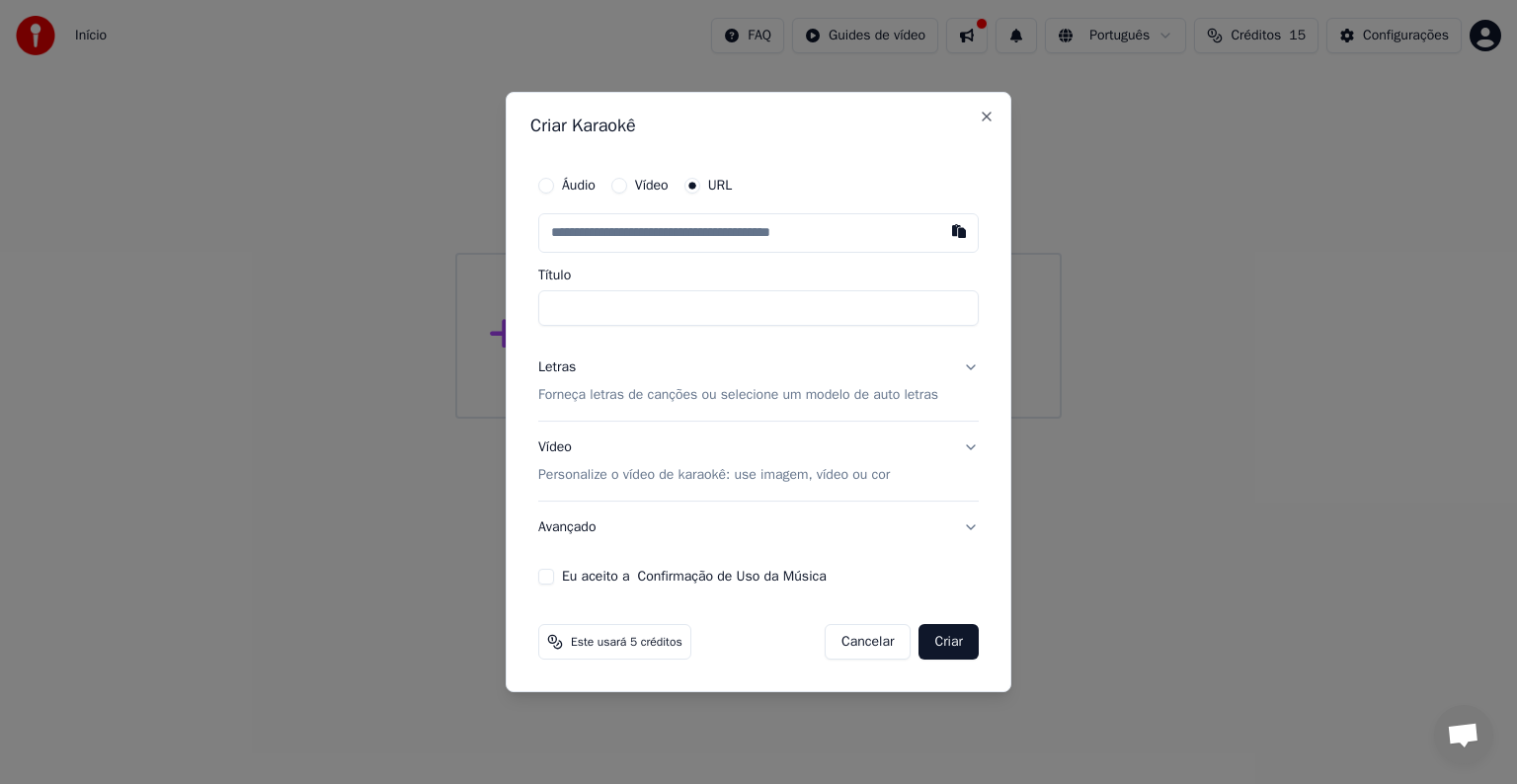 click at bounding box center [758, 233] 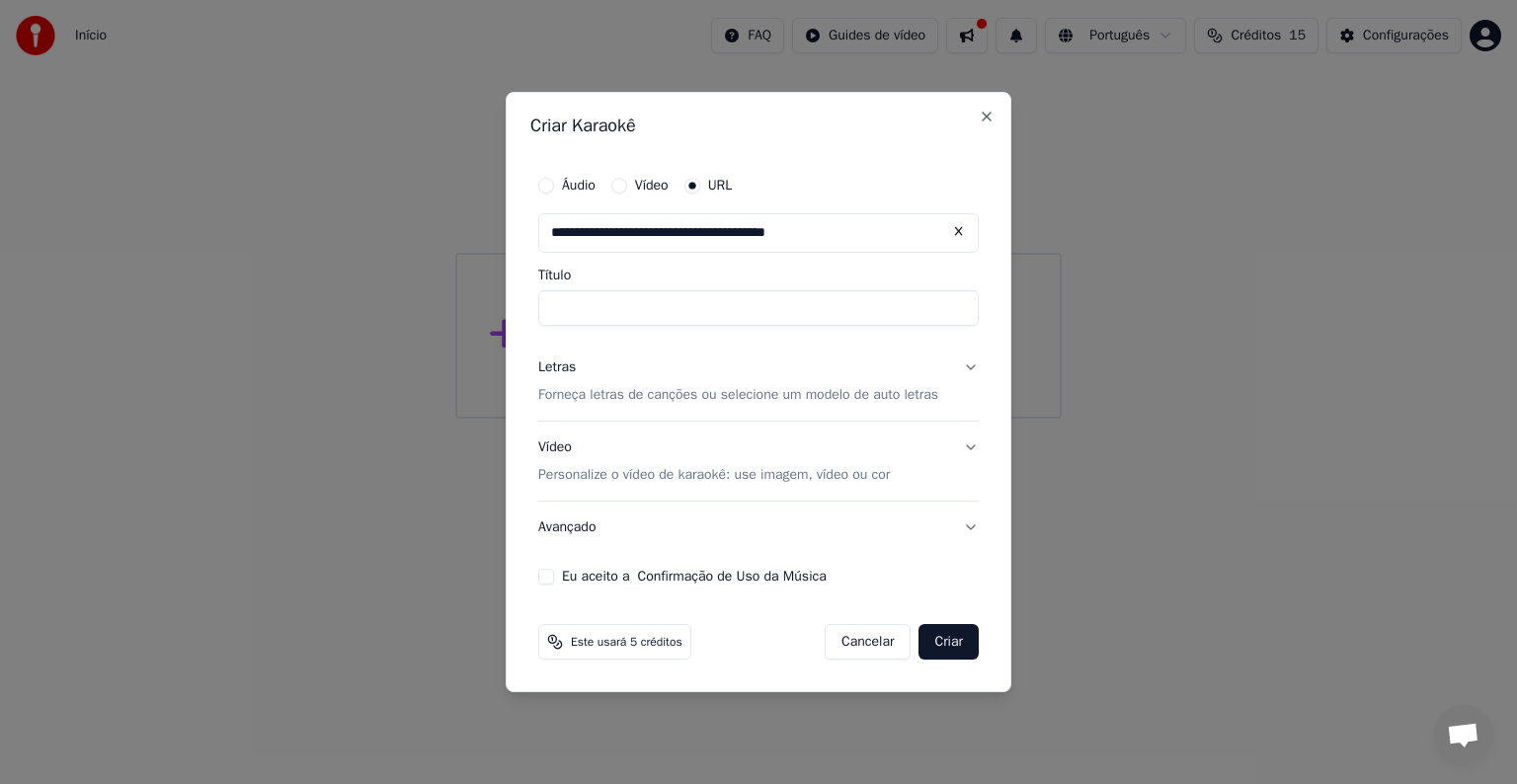 click on "Título" at bounding box center (758, 308) 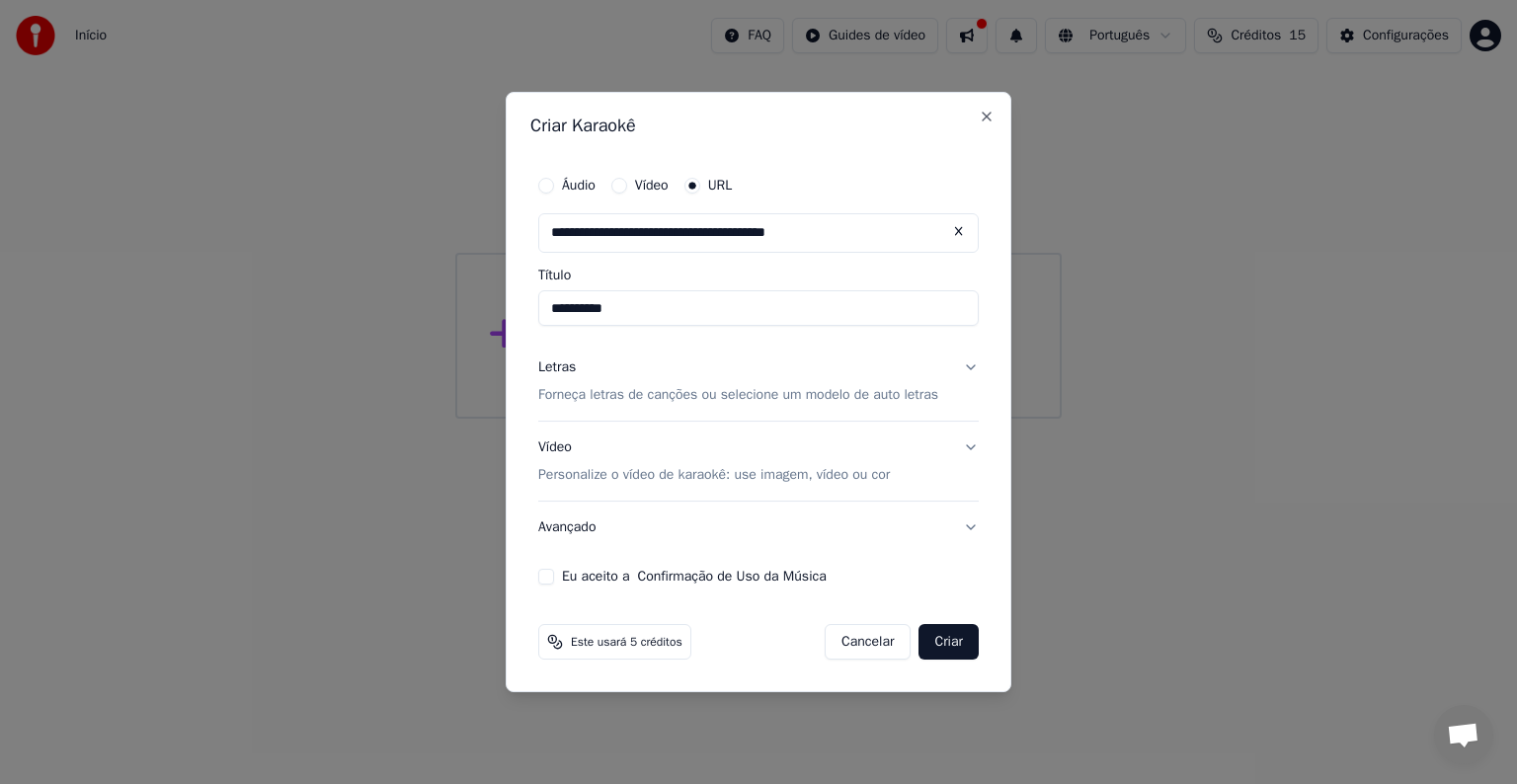 click on "**********" at bounding box center (758, 246) 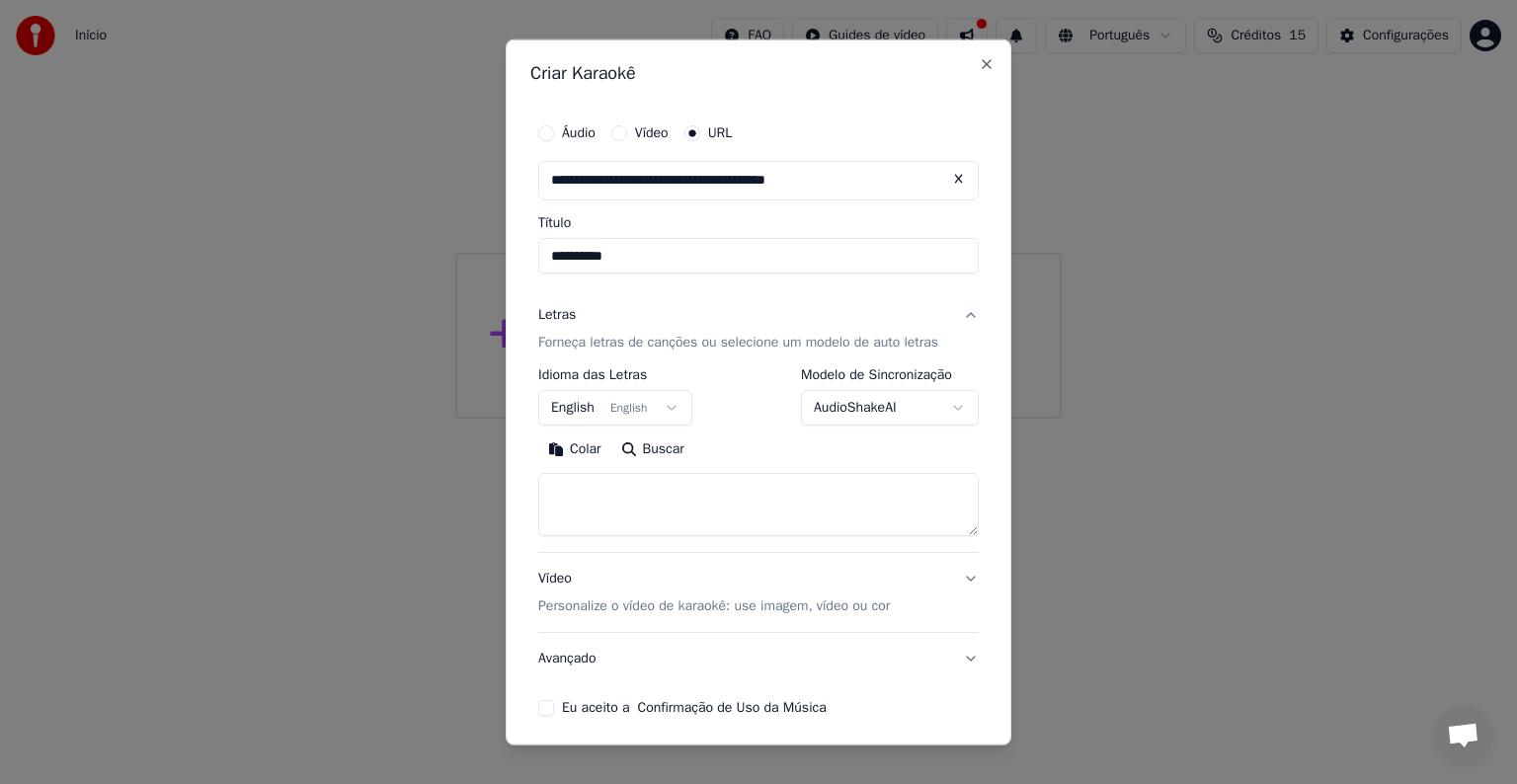 click on "English English" at bounding box center [615, 408] 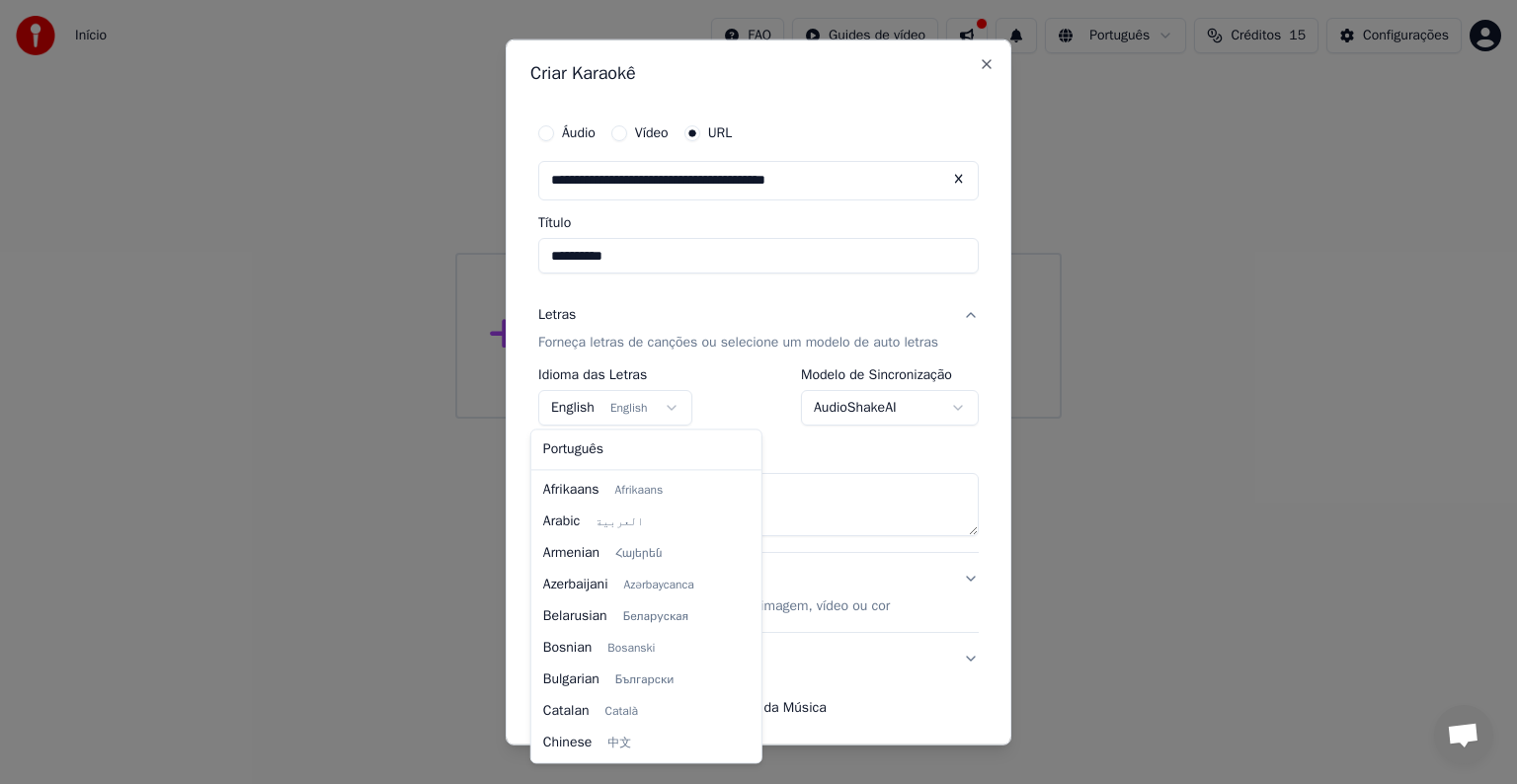 scroll, scrollTop: 158, scrollLeft: 0, axis: vertical 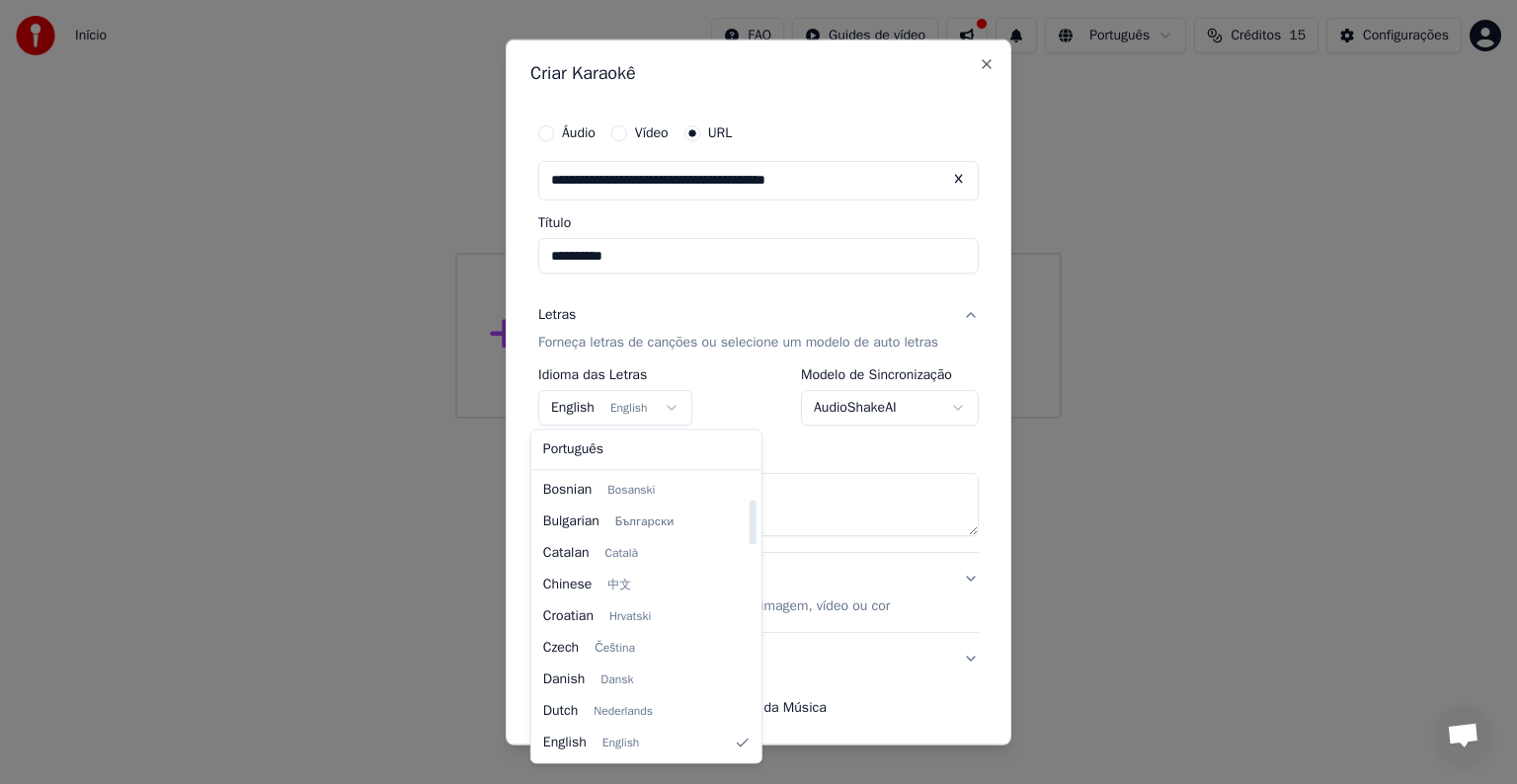 select on "**" 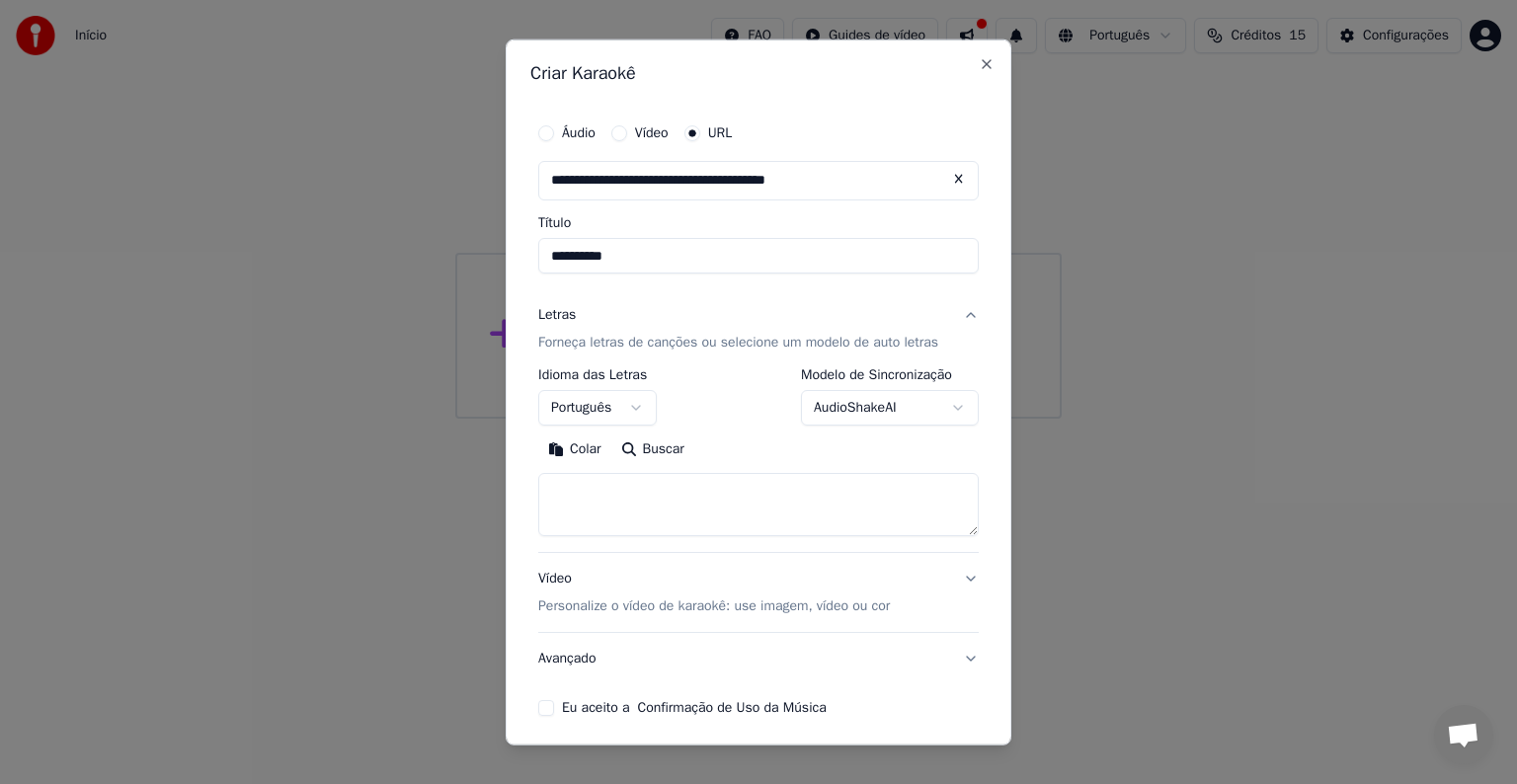click on "**********" at bounding box center (758, 209) 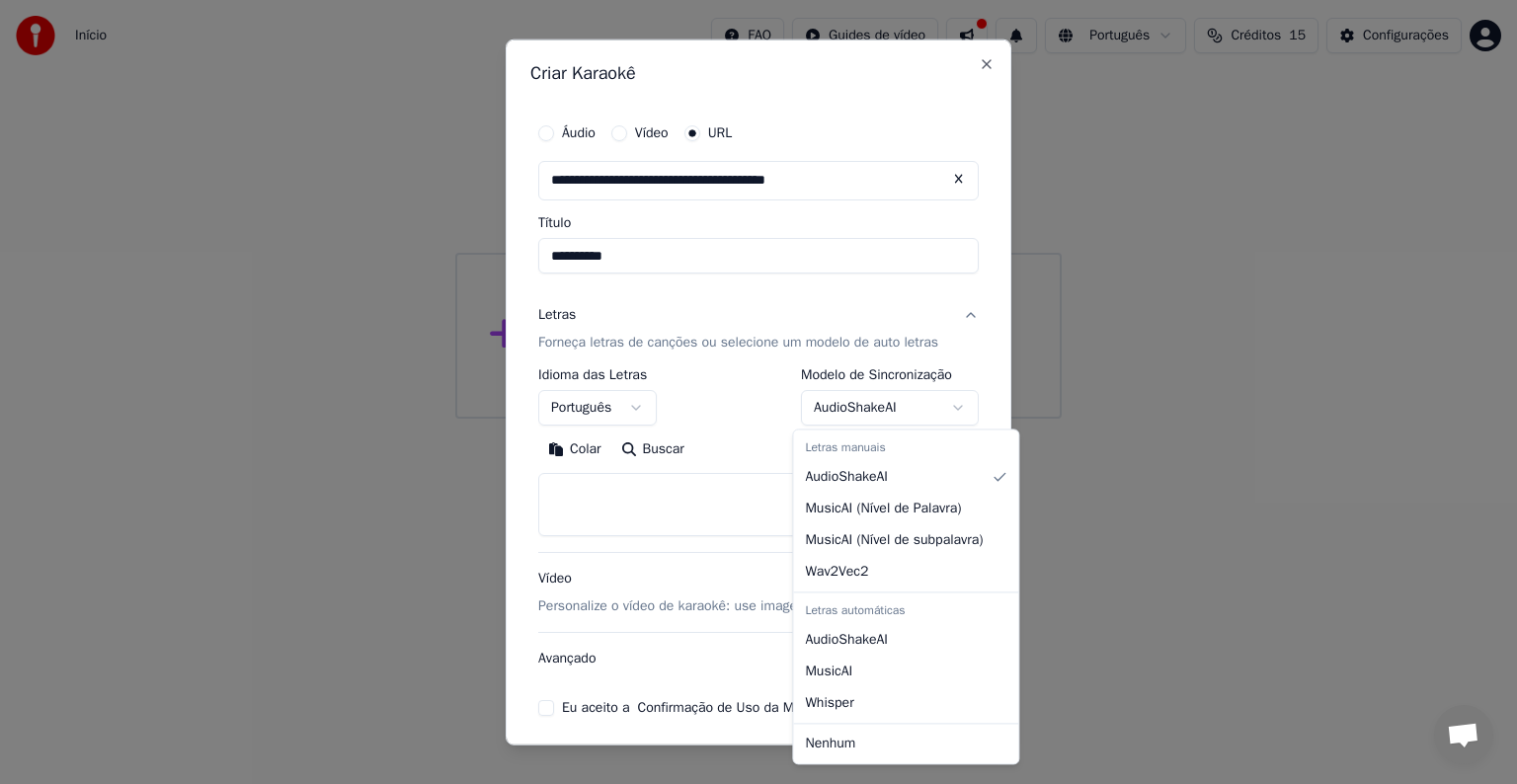 select on "**********" 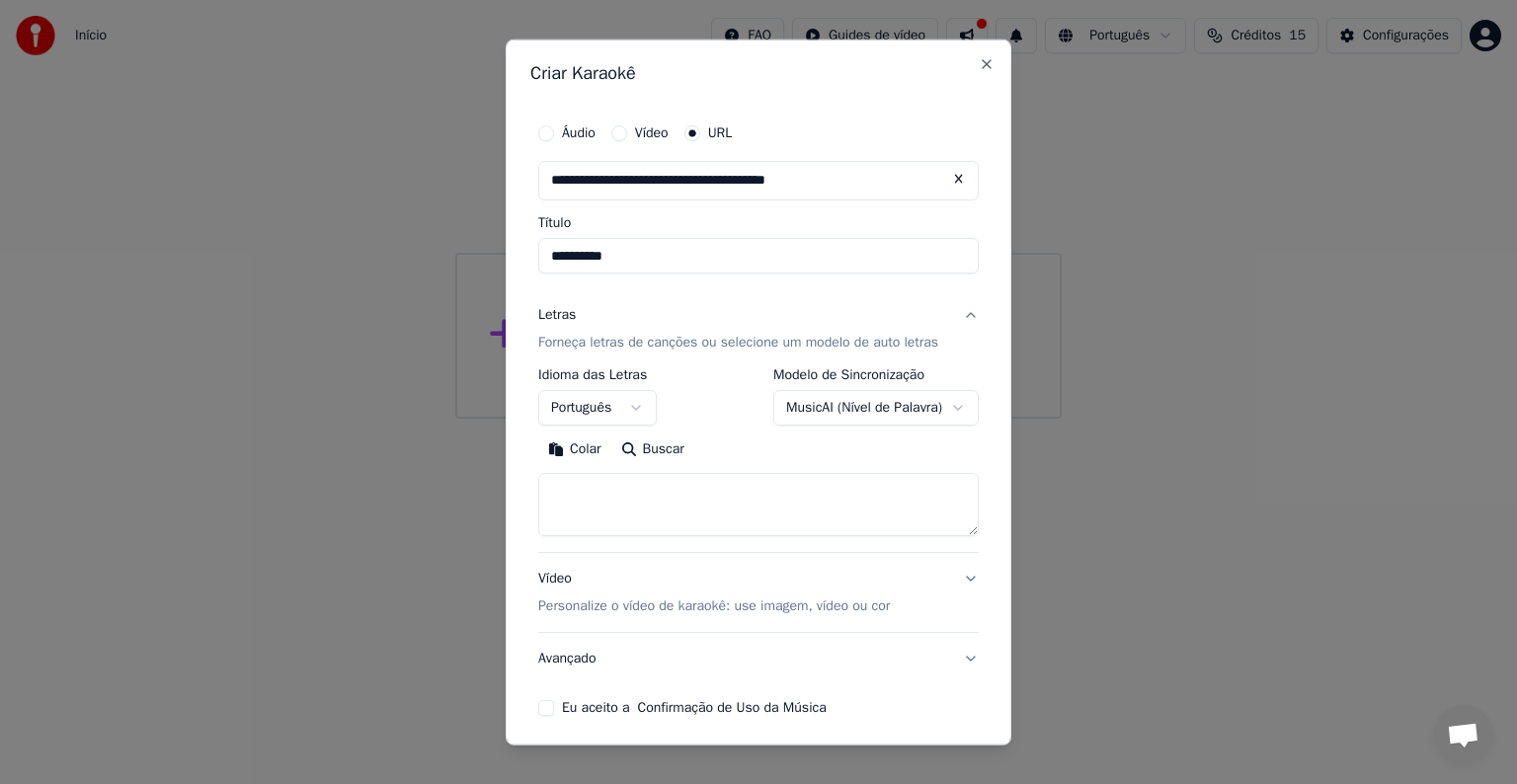 click on "Buscar" at bounding box center [653, 449] 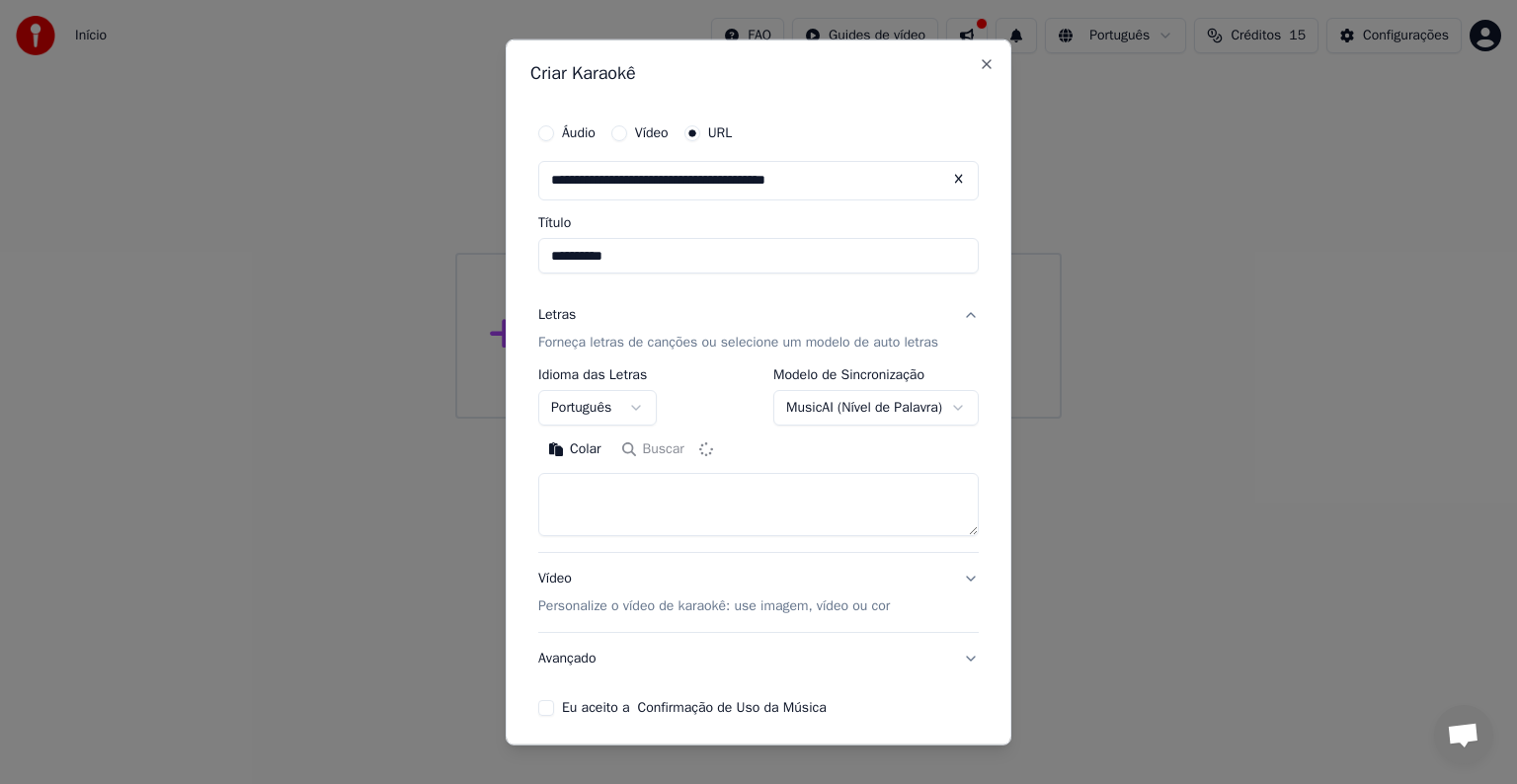 click on "**********" at bounding box center [758, 209] 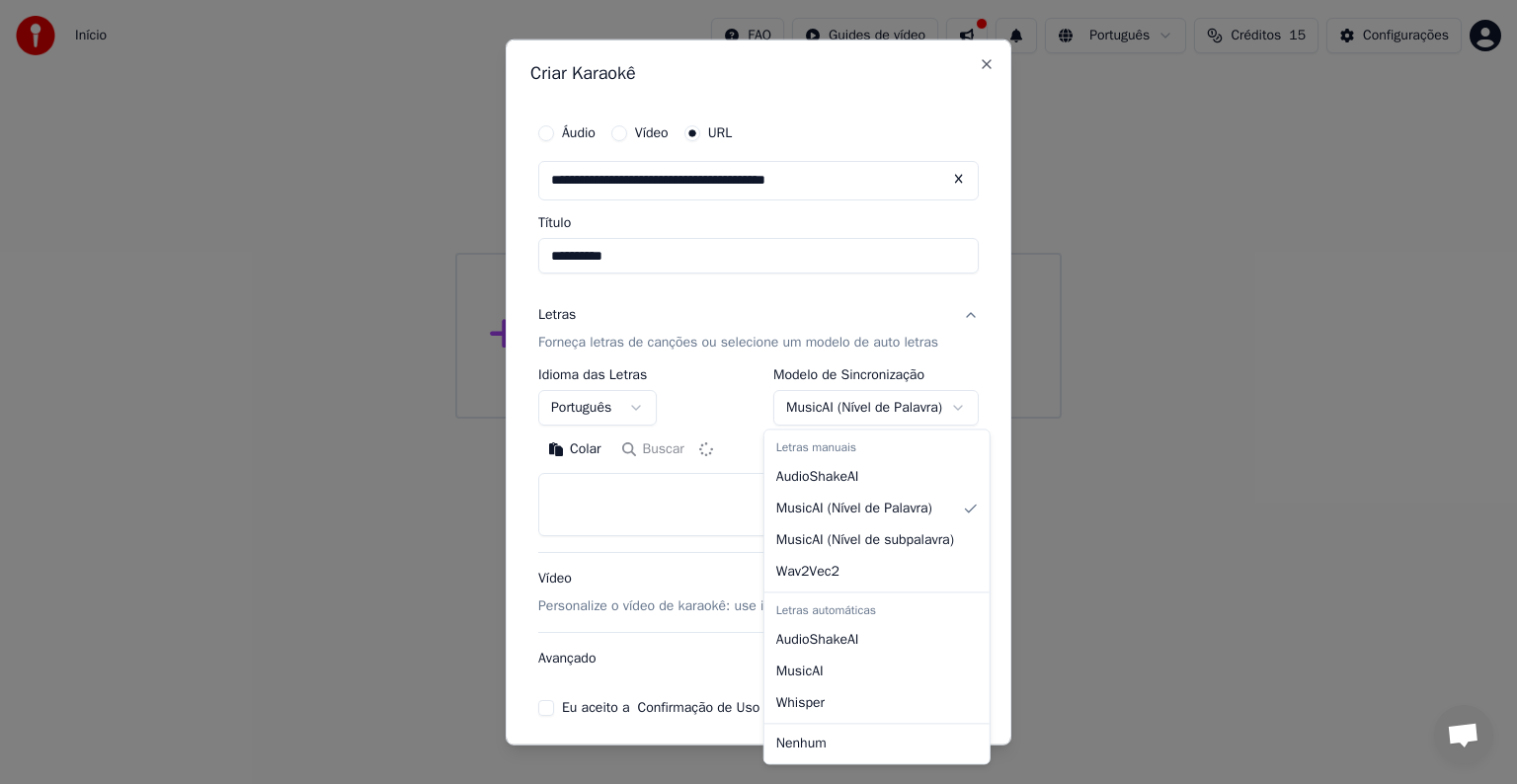 type on "**********" 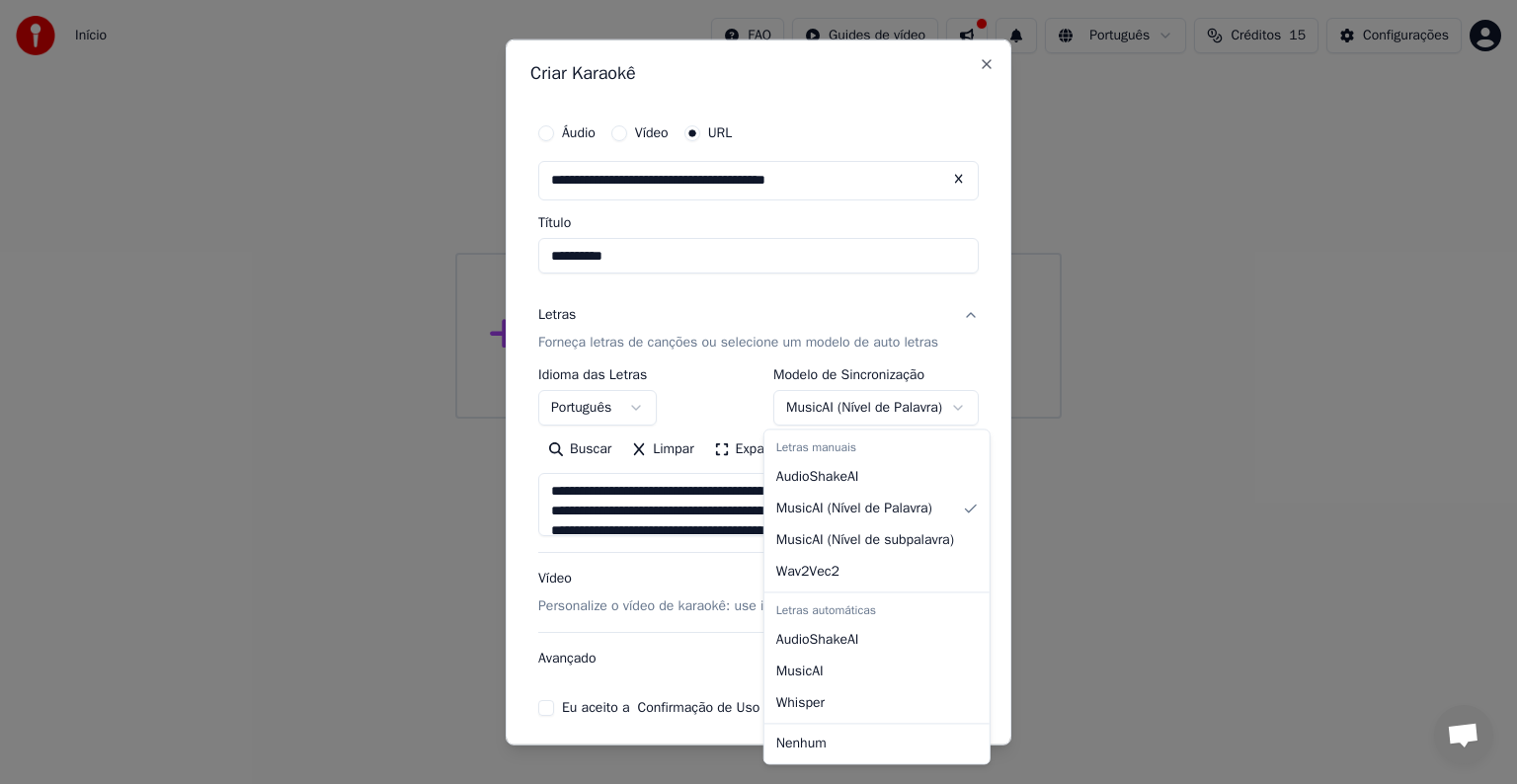 click on "**********" at bounding box center [758, 209] 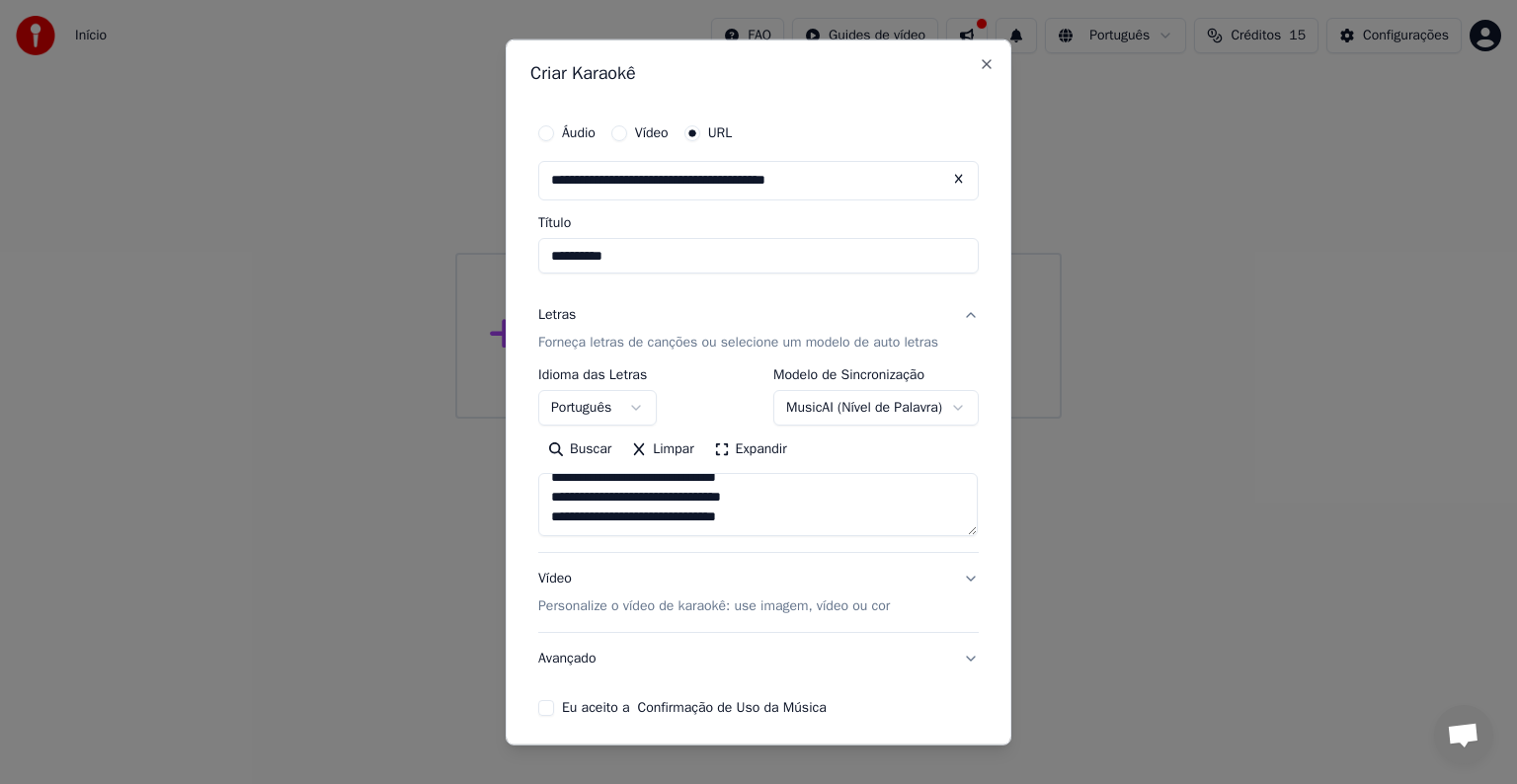 scroll, scrollTop: 901, scrollLeft: 0, axis: vertical 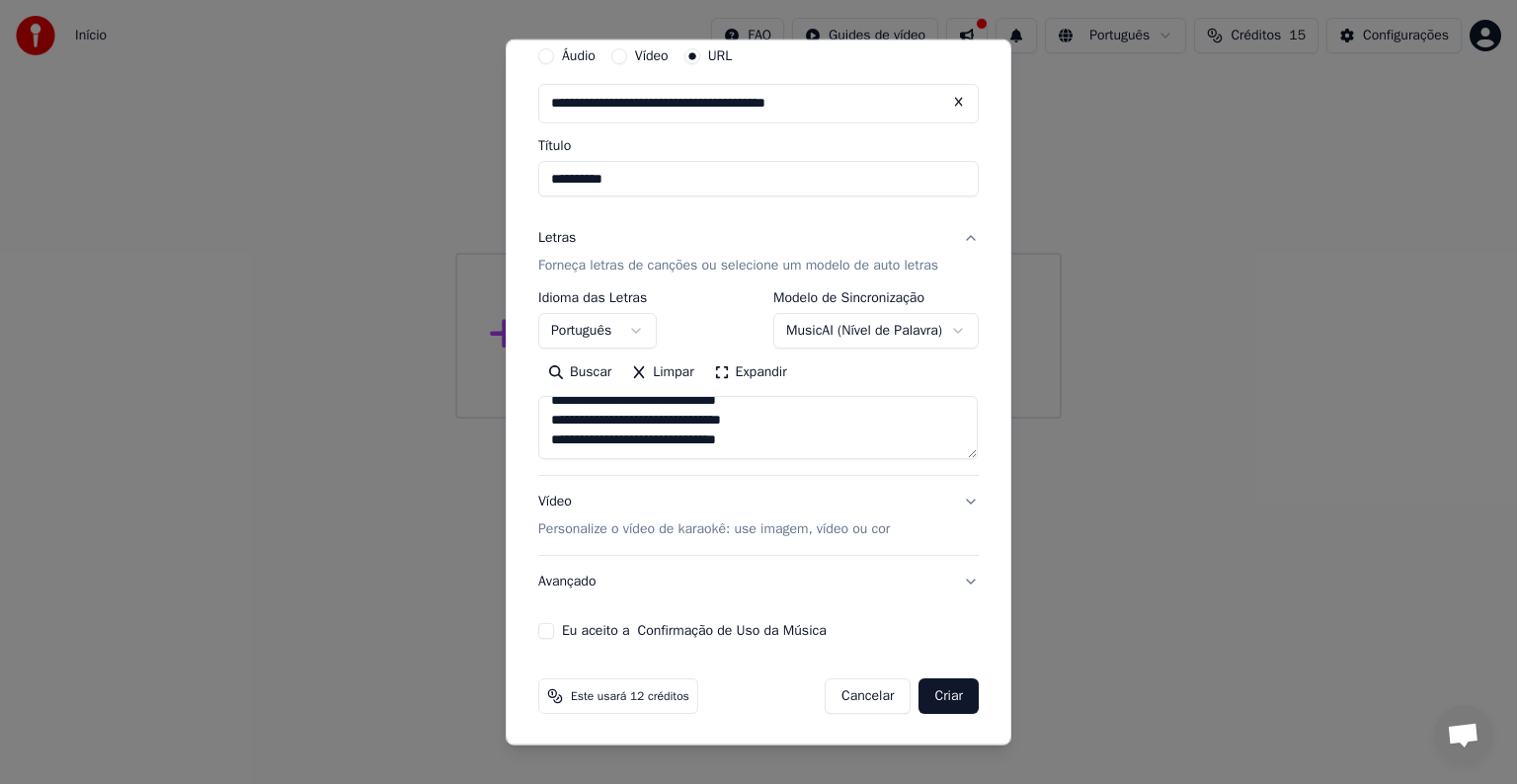 click on "Eu aceito a   Confirmação de Uso da Música" at bounding box center [694, 631] 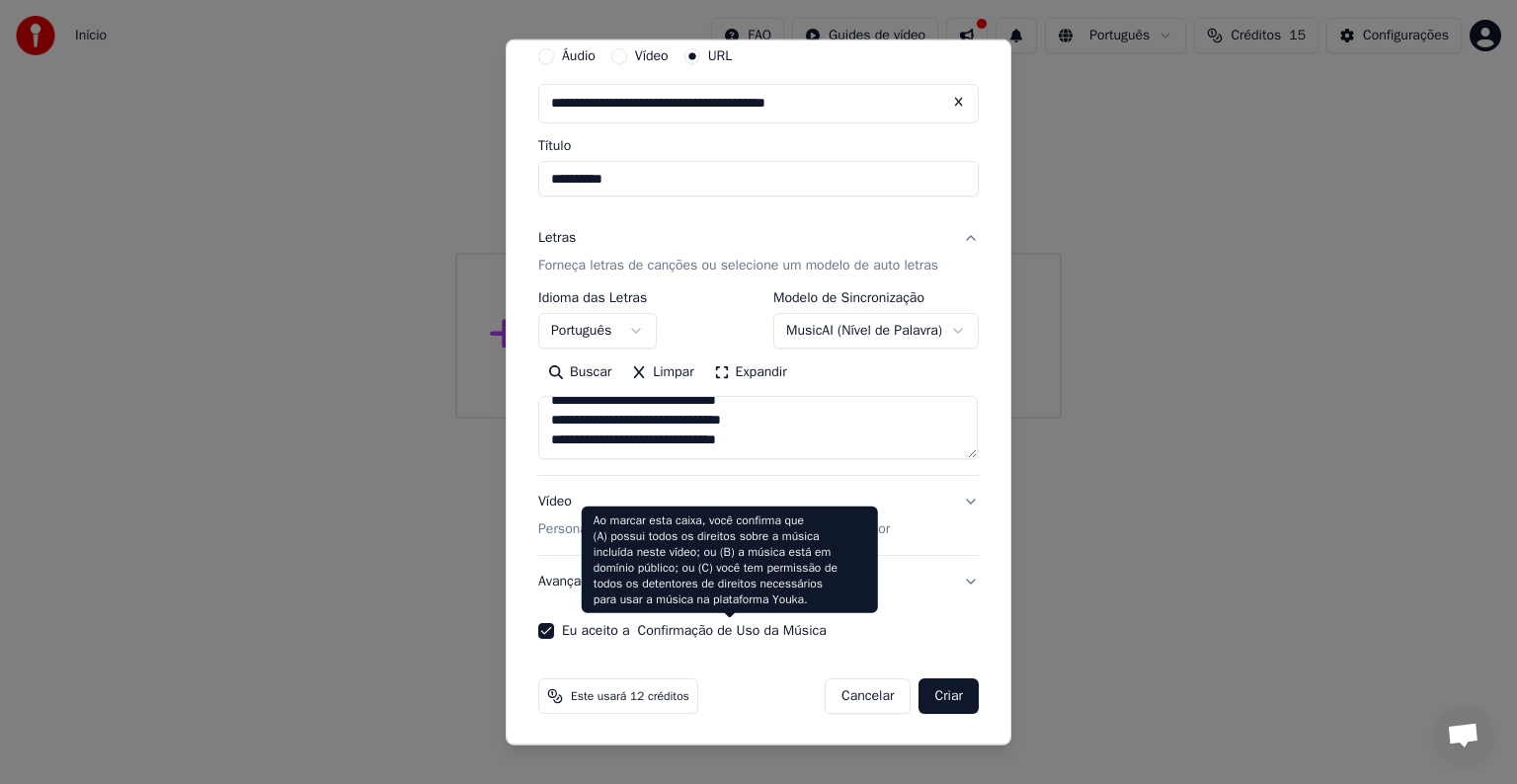 click on "Eu aceito a   Confirmação de Uso da Música" at bounding box center (694, 631) 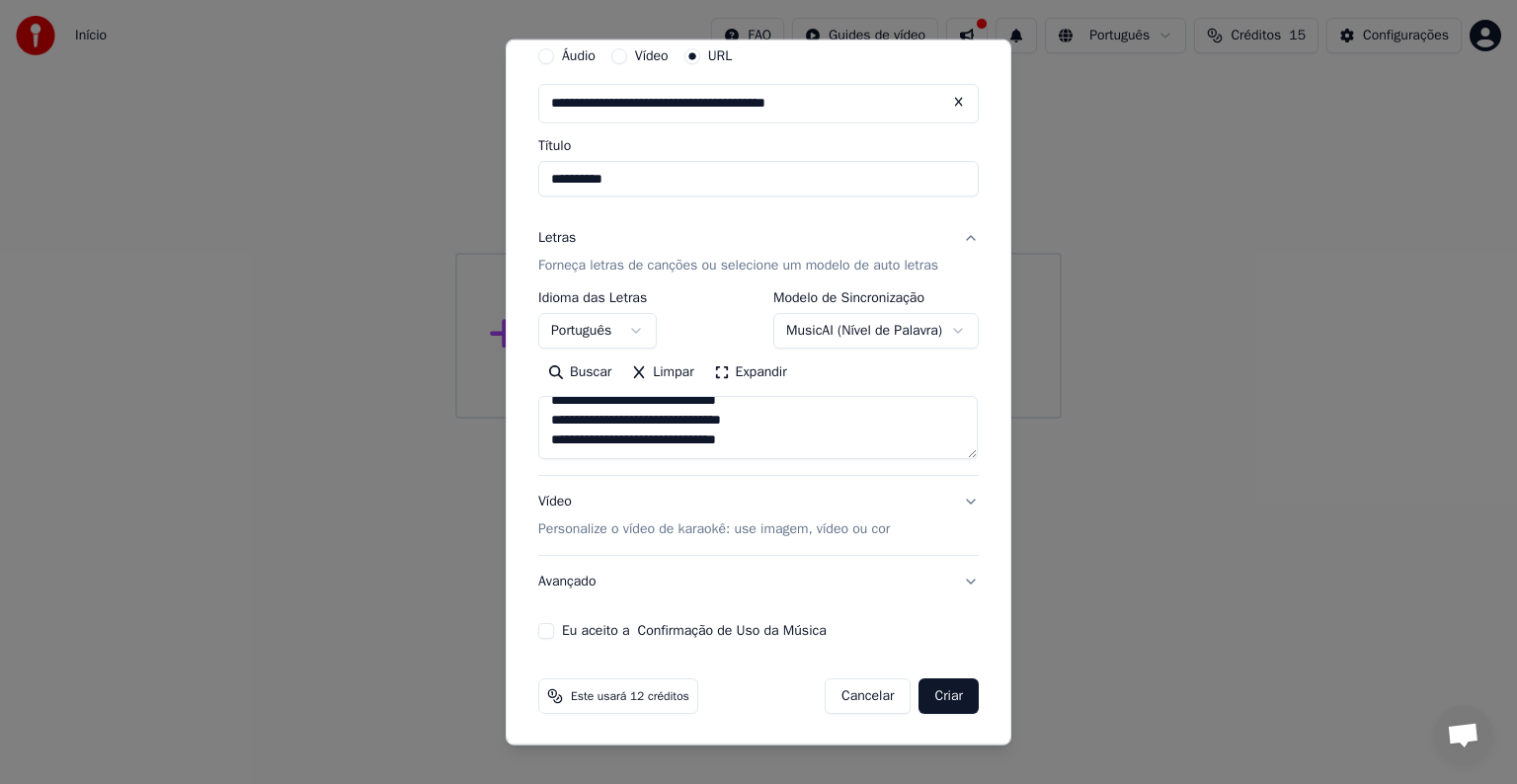 click on "Criar" at bounding box center [948, 696] 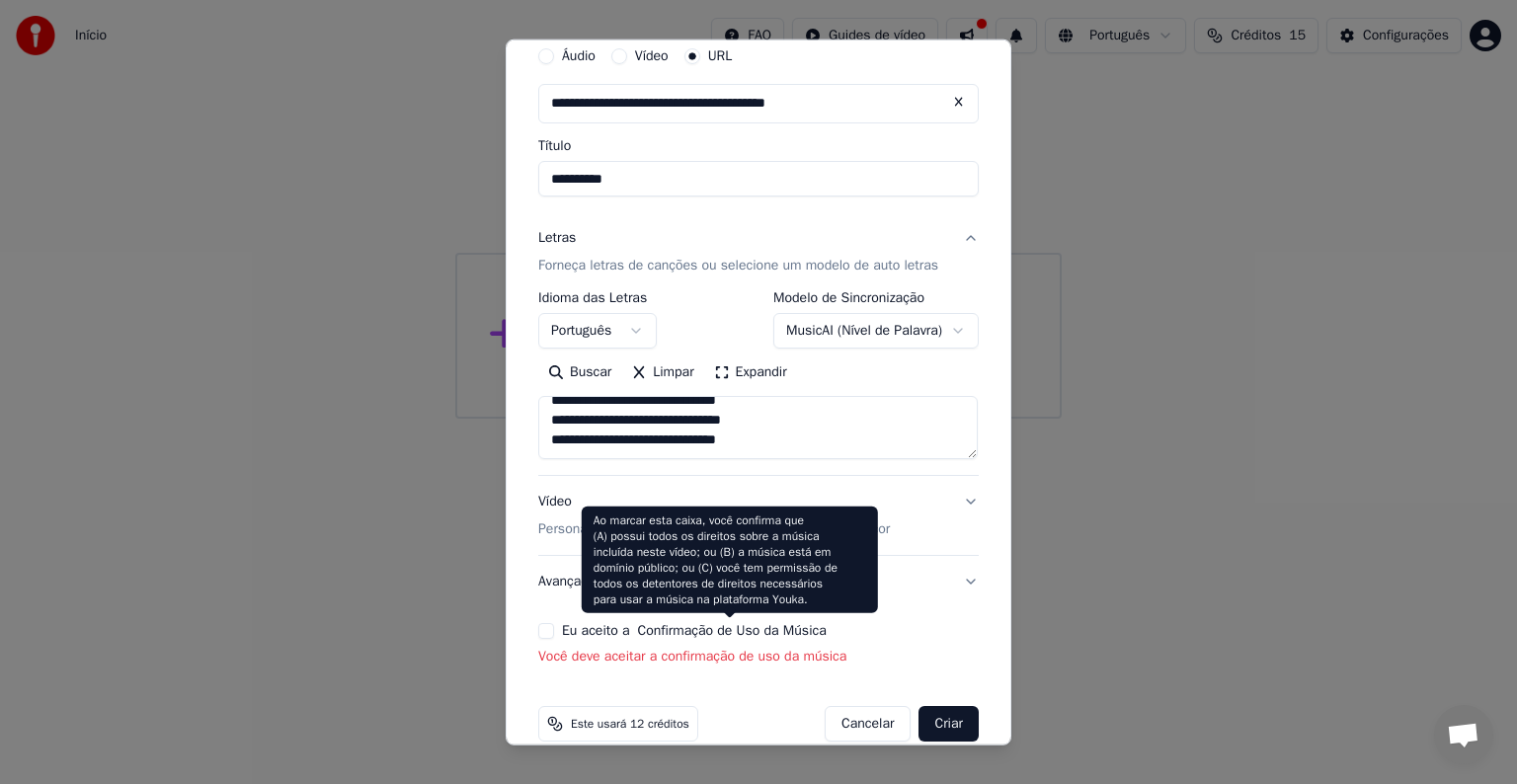 click on "Confirmação de Uso da Música" at bounding box center (732, 631) 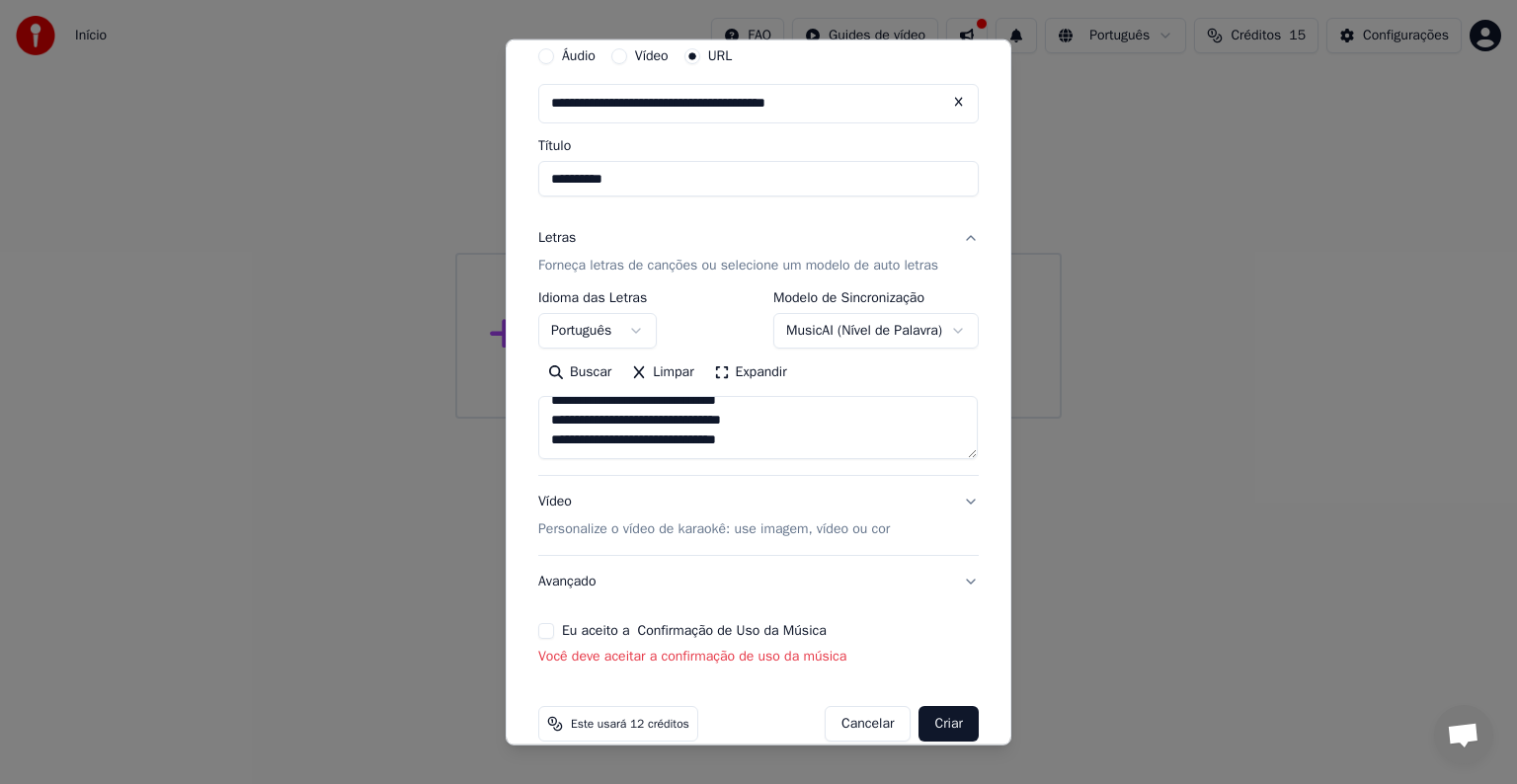 click on "Eu aceito a   Confirmação de Uso da Música" at bounding box center (546, 631) 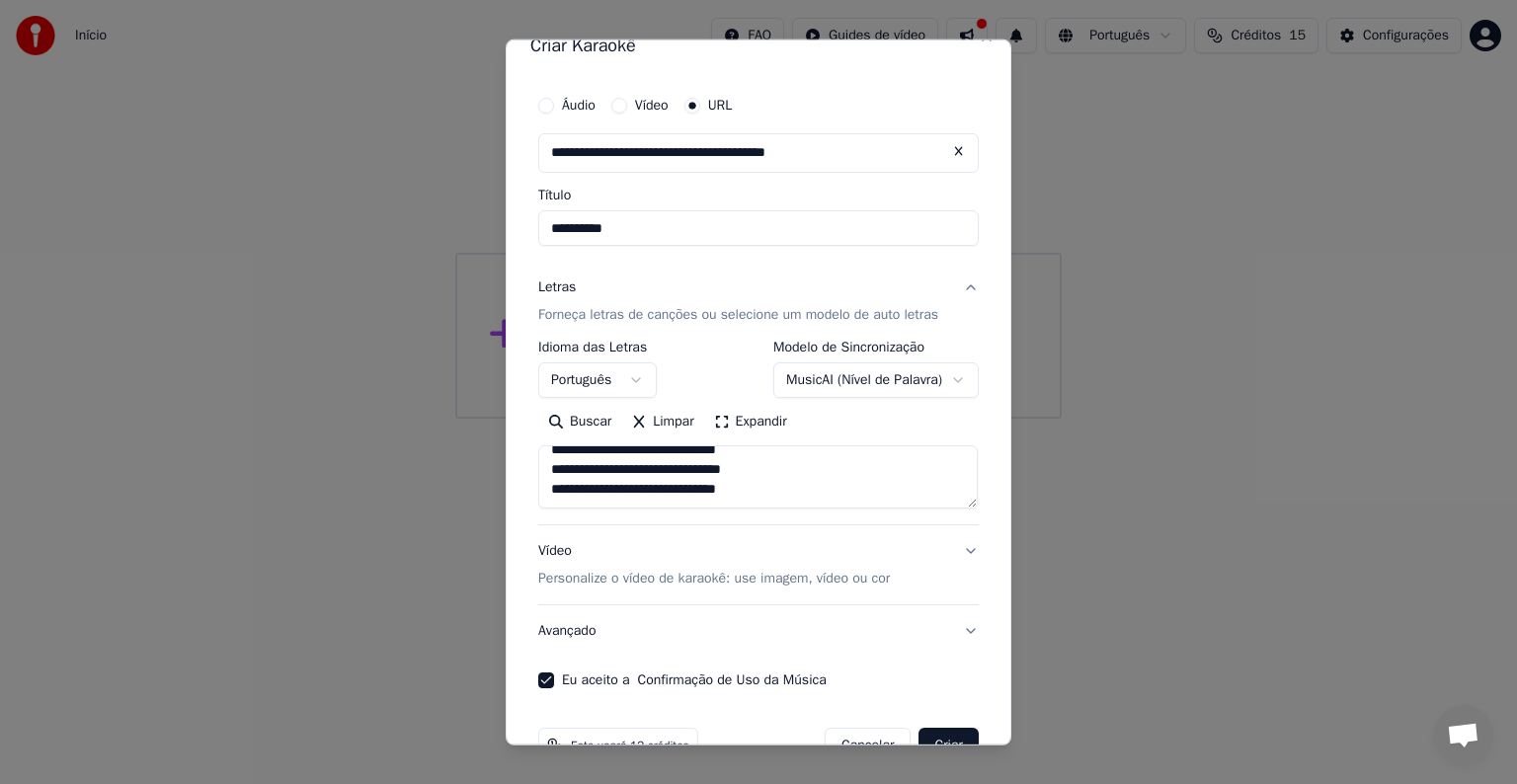 scroll, scrollTop: 0, scrollLeft: 0, axis: both 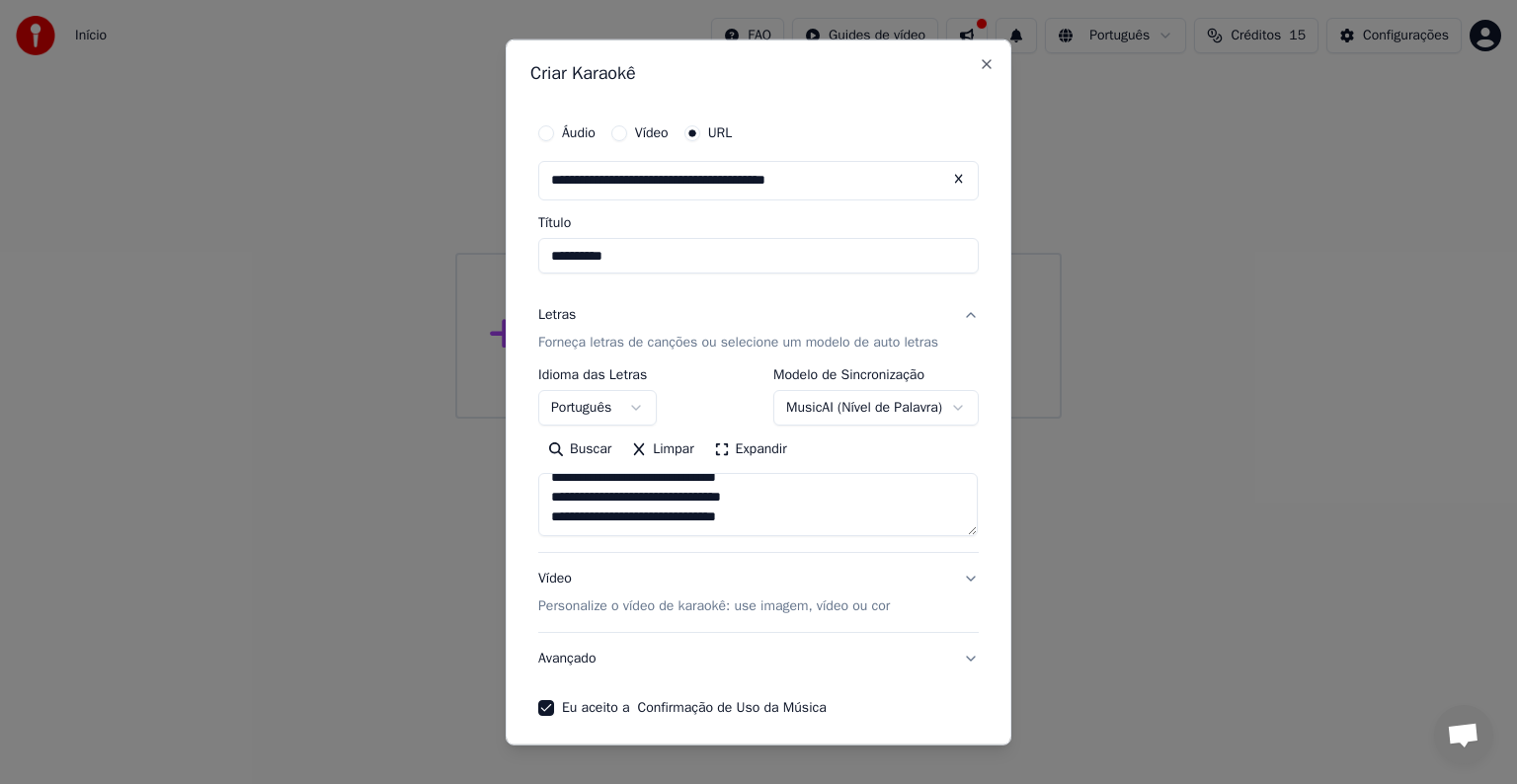 click on "Áudio" at bounding box center [579, 133] 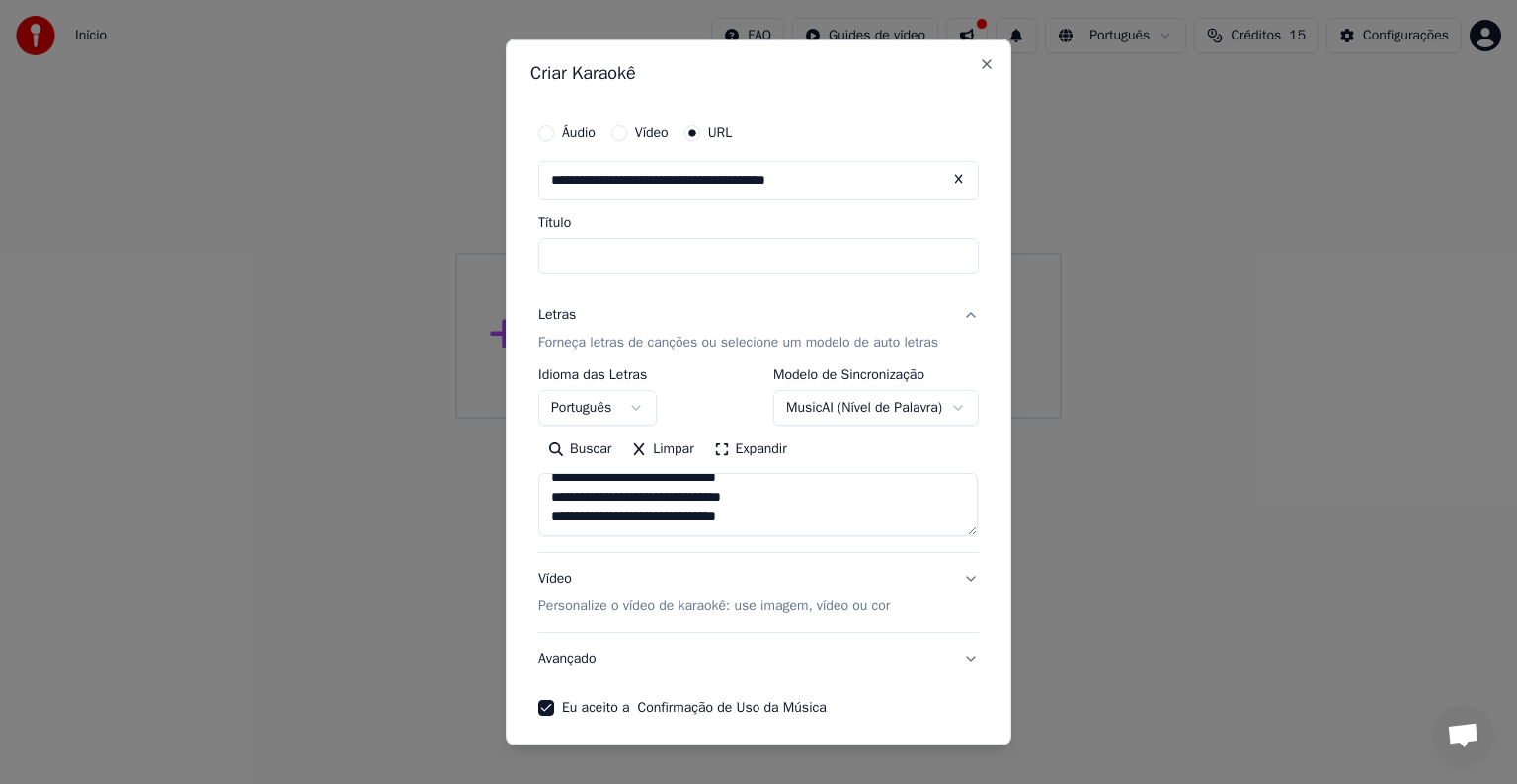 scroll, scrollTop: 861, scrollLeft: 0, axis: vertical 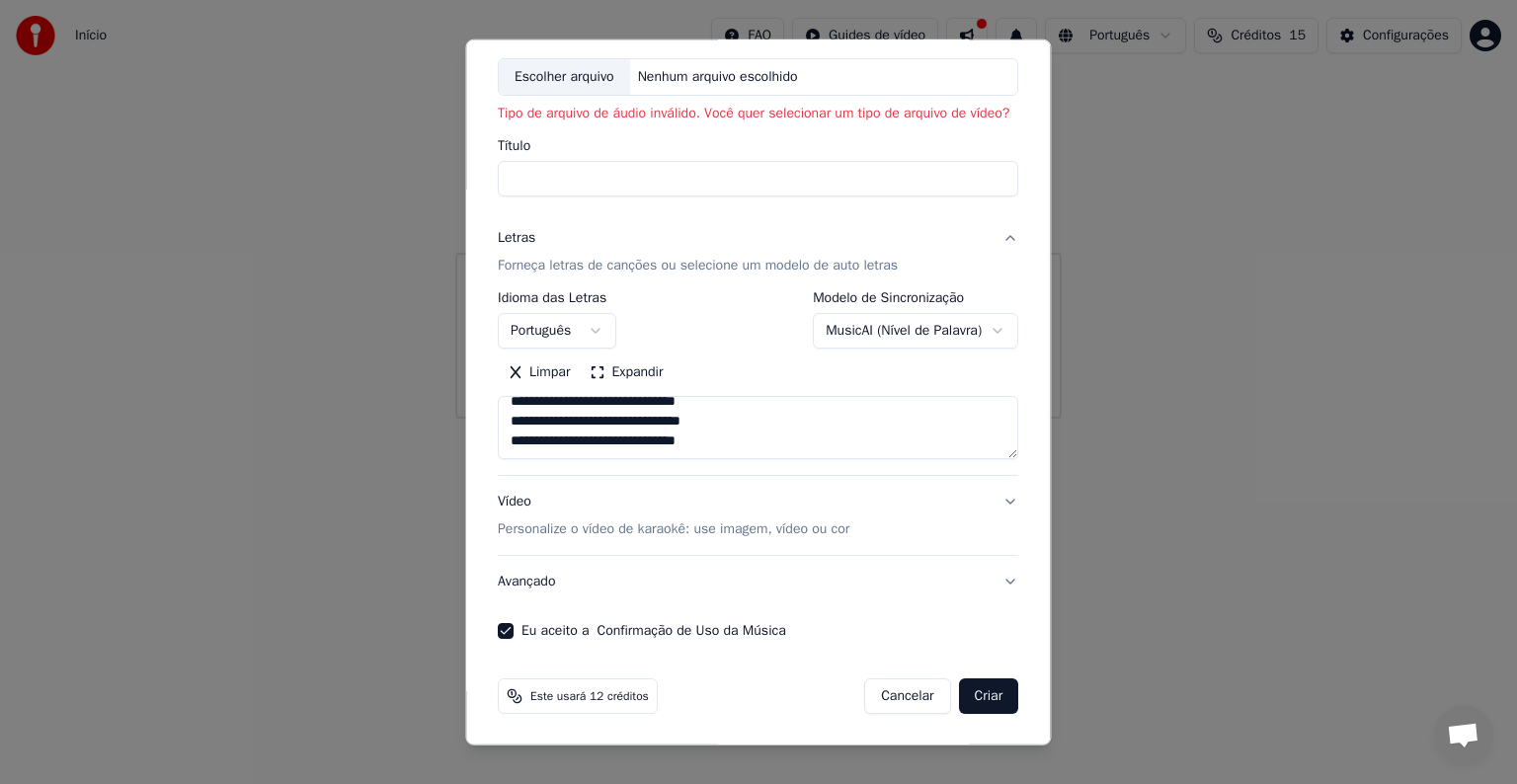 click on "Cancelar" at bounding box center (908, 696) 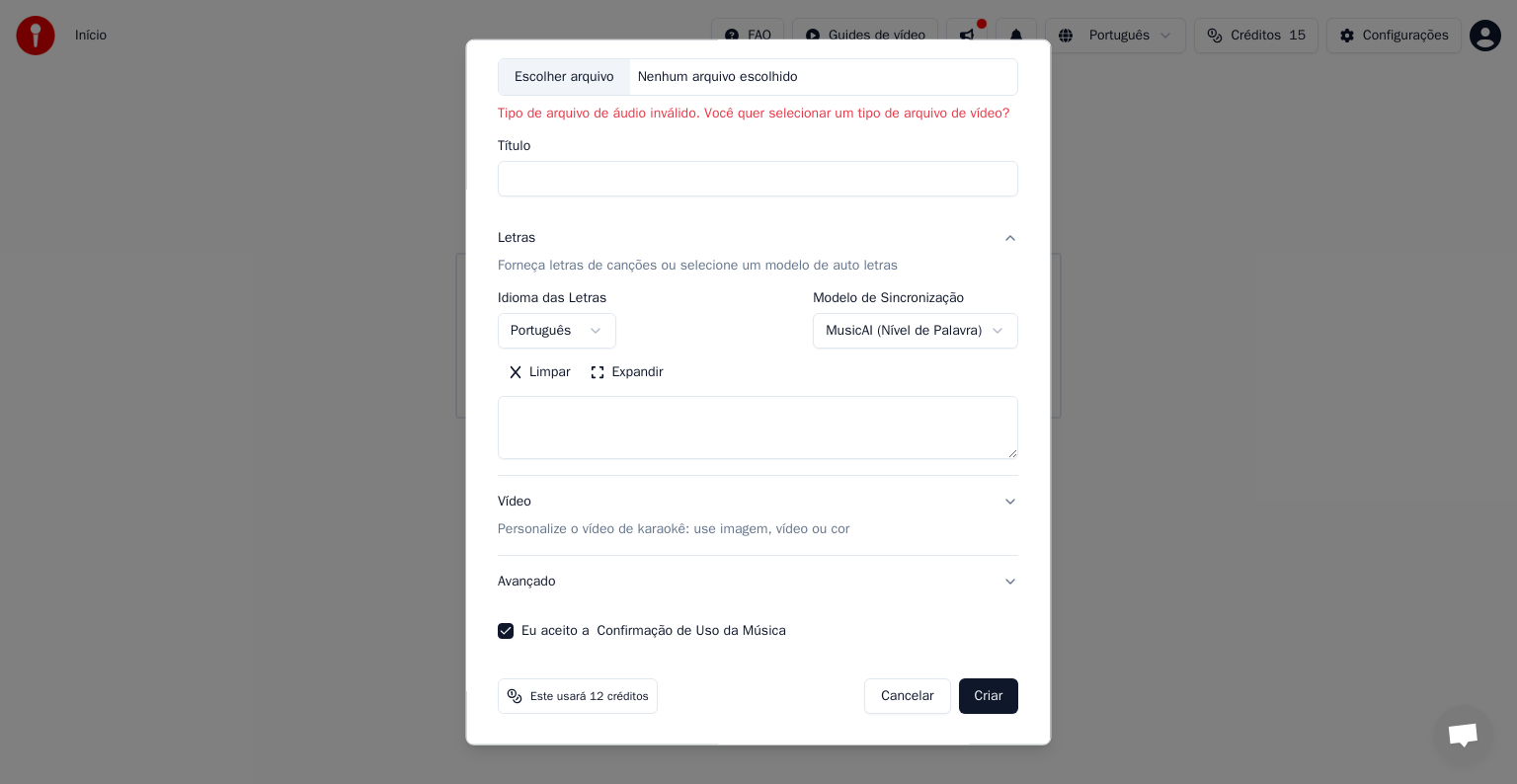 select 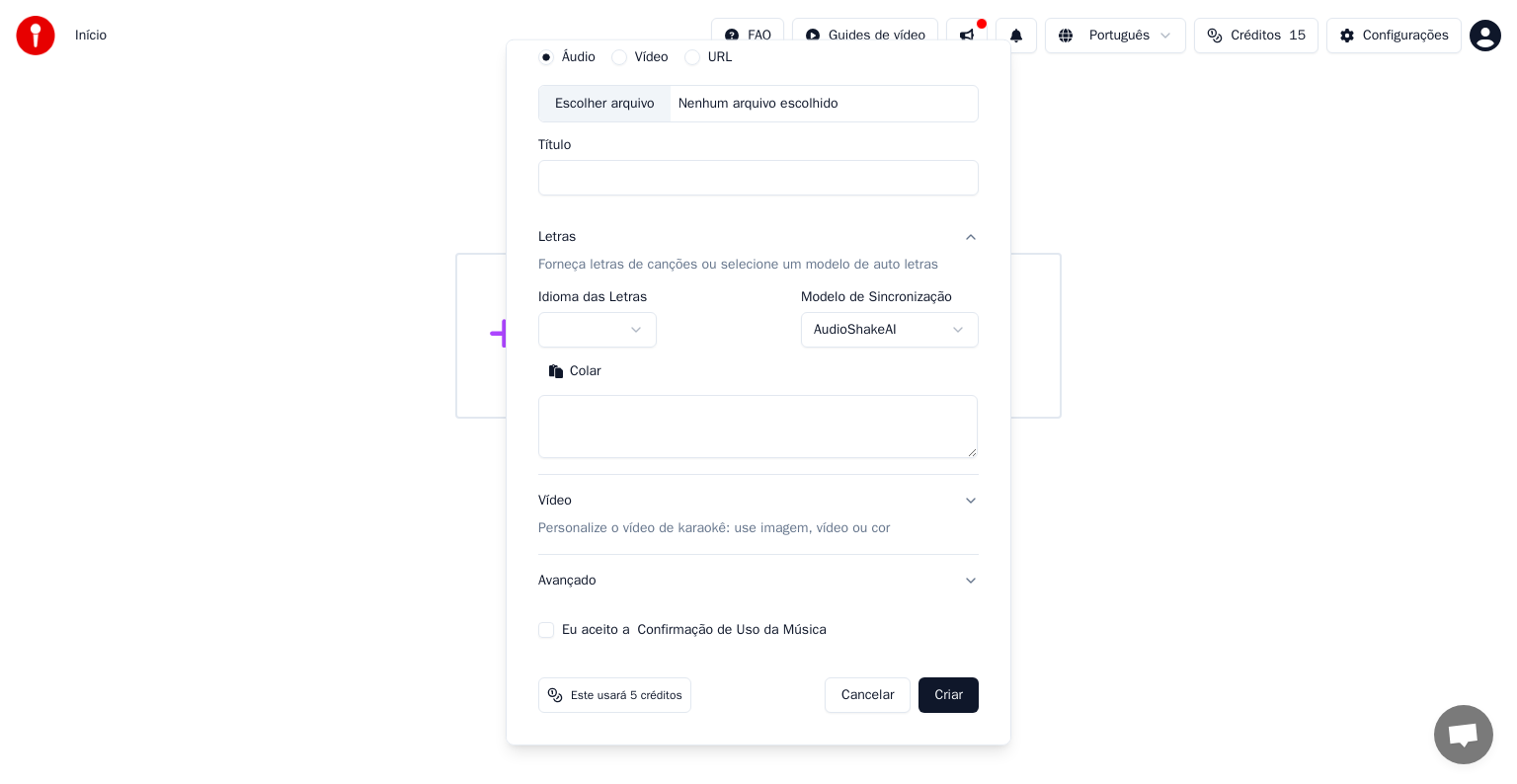 scroll, scrollTop: 0, scrollLeft: 0, axis: both 